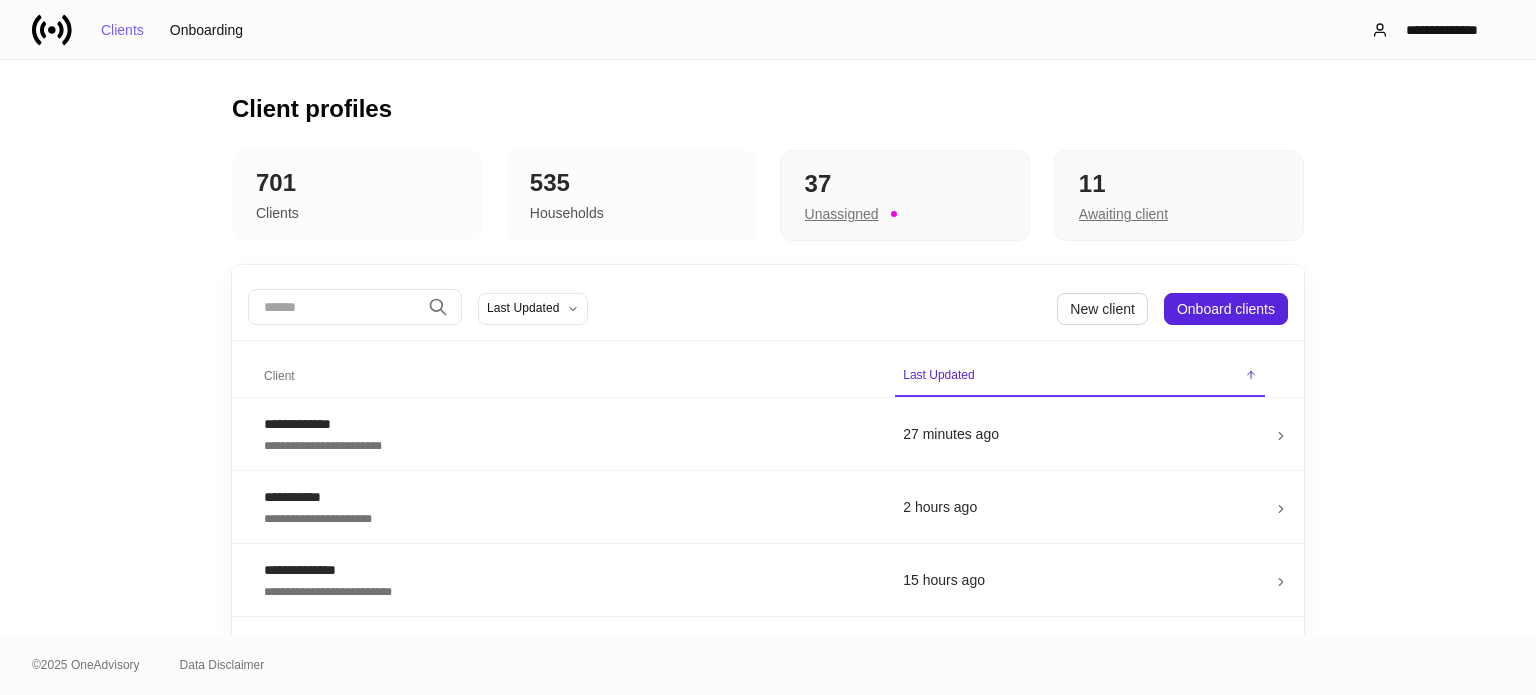 scroll, scrollTop: 0, scrollLeft: 0, axis: both 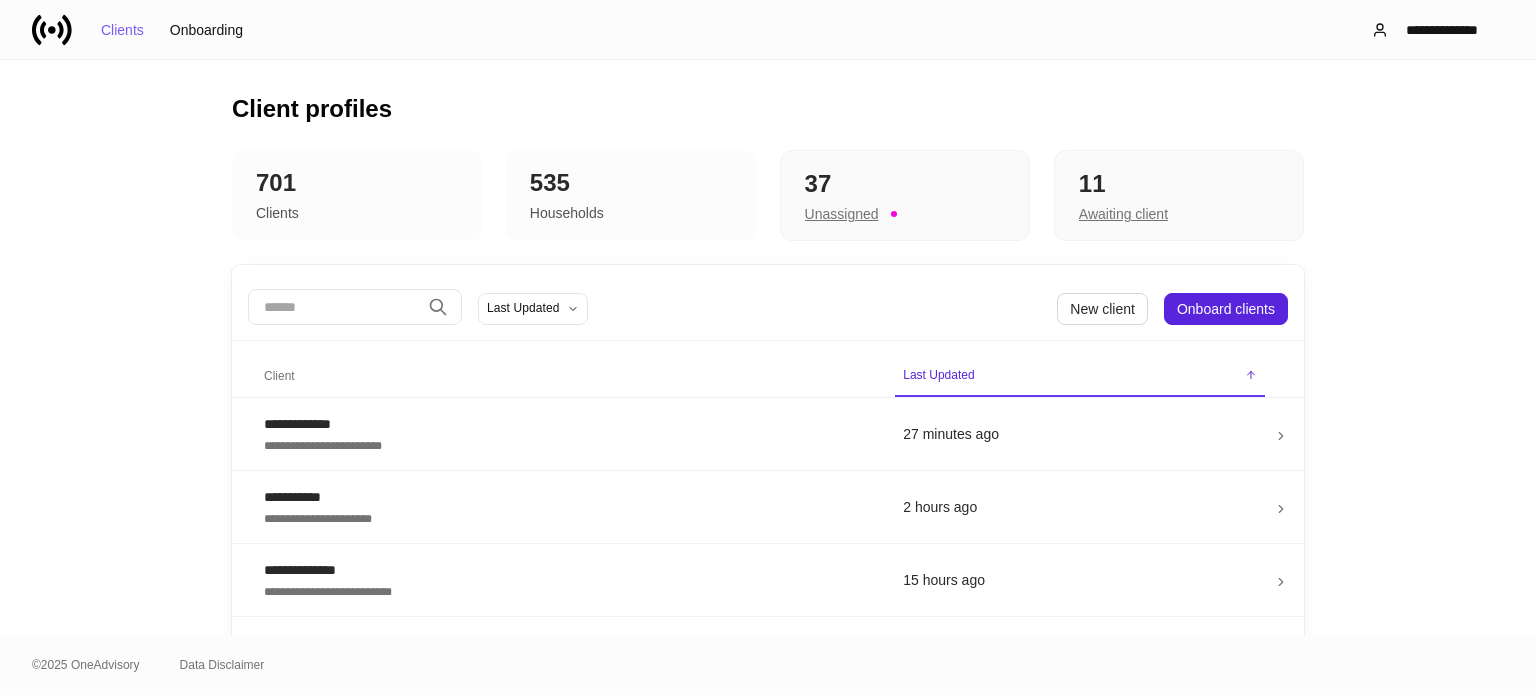click at bounding box center [334, 307] 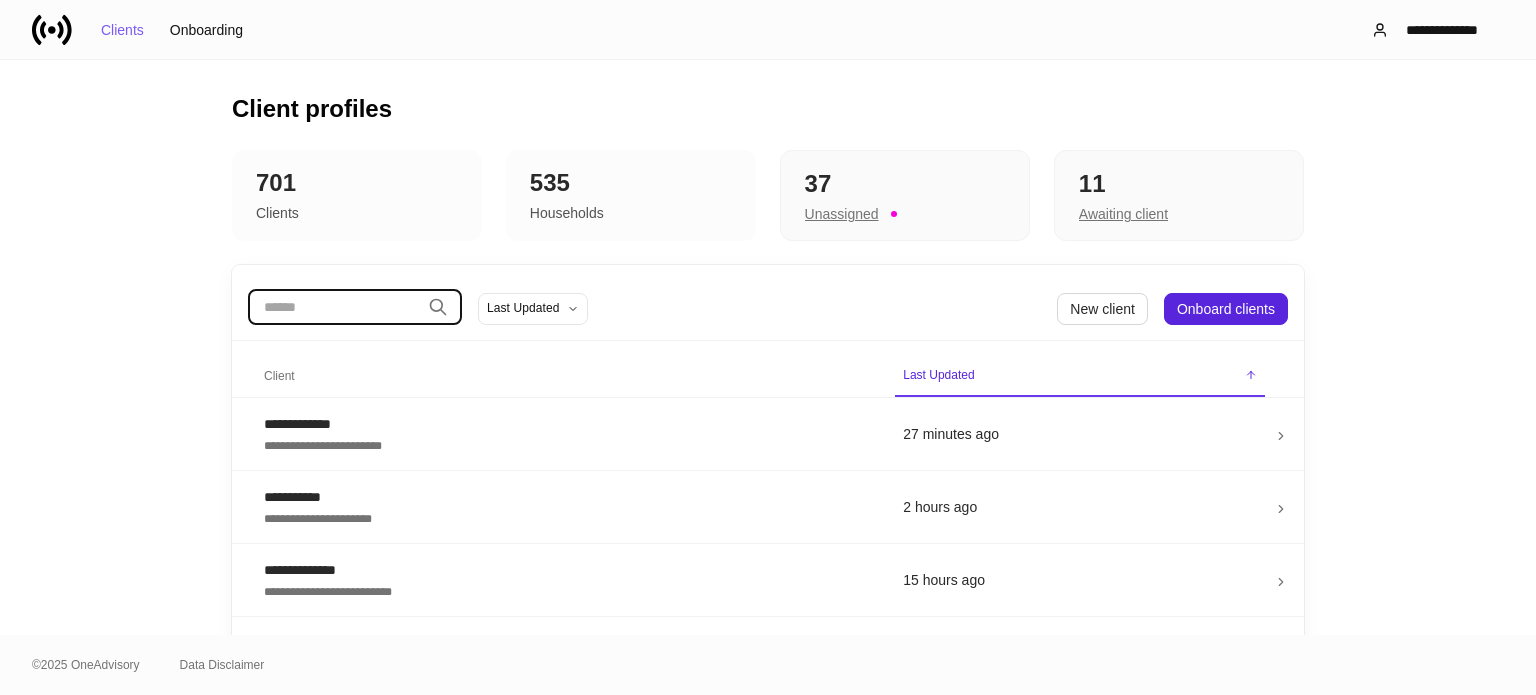 click at bounding box center (52, 30) 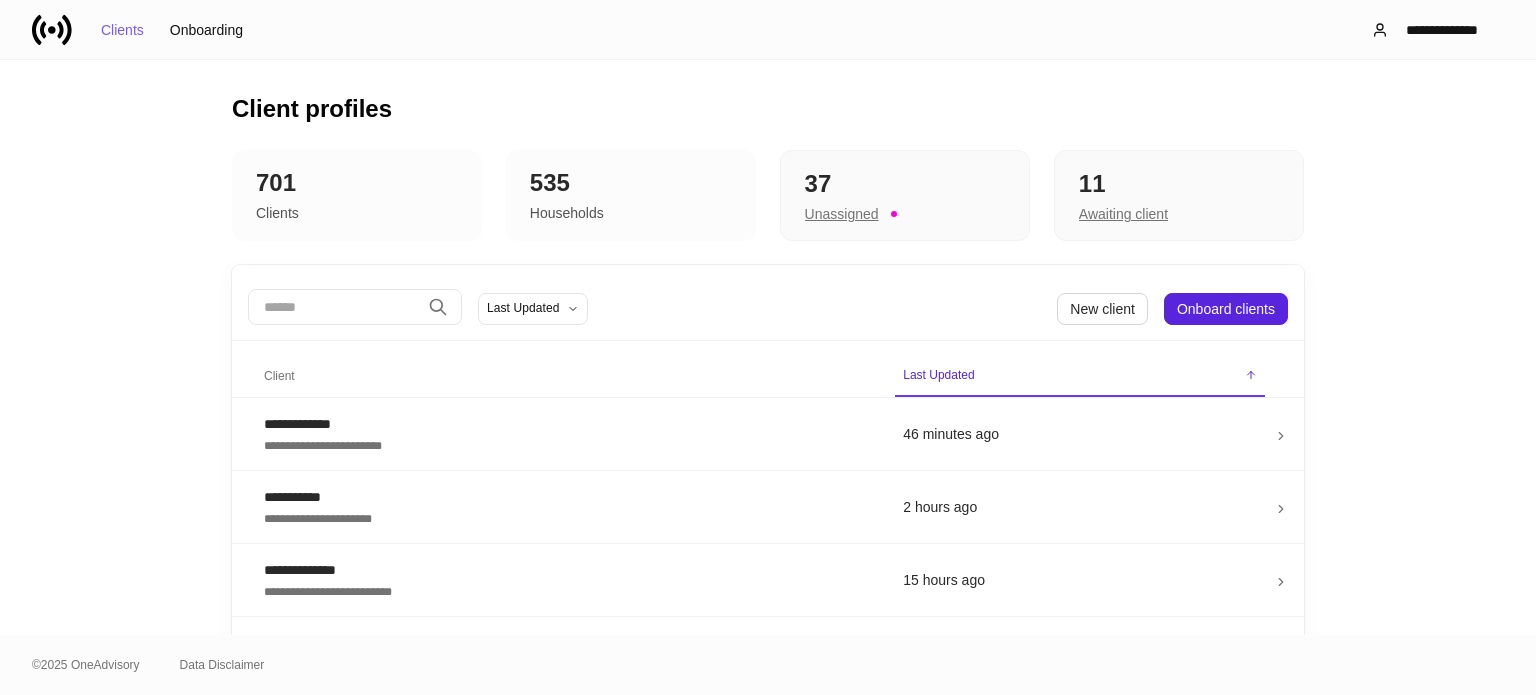 click at bounding box center (334, 307) 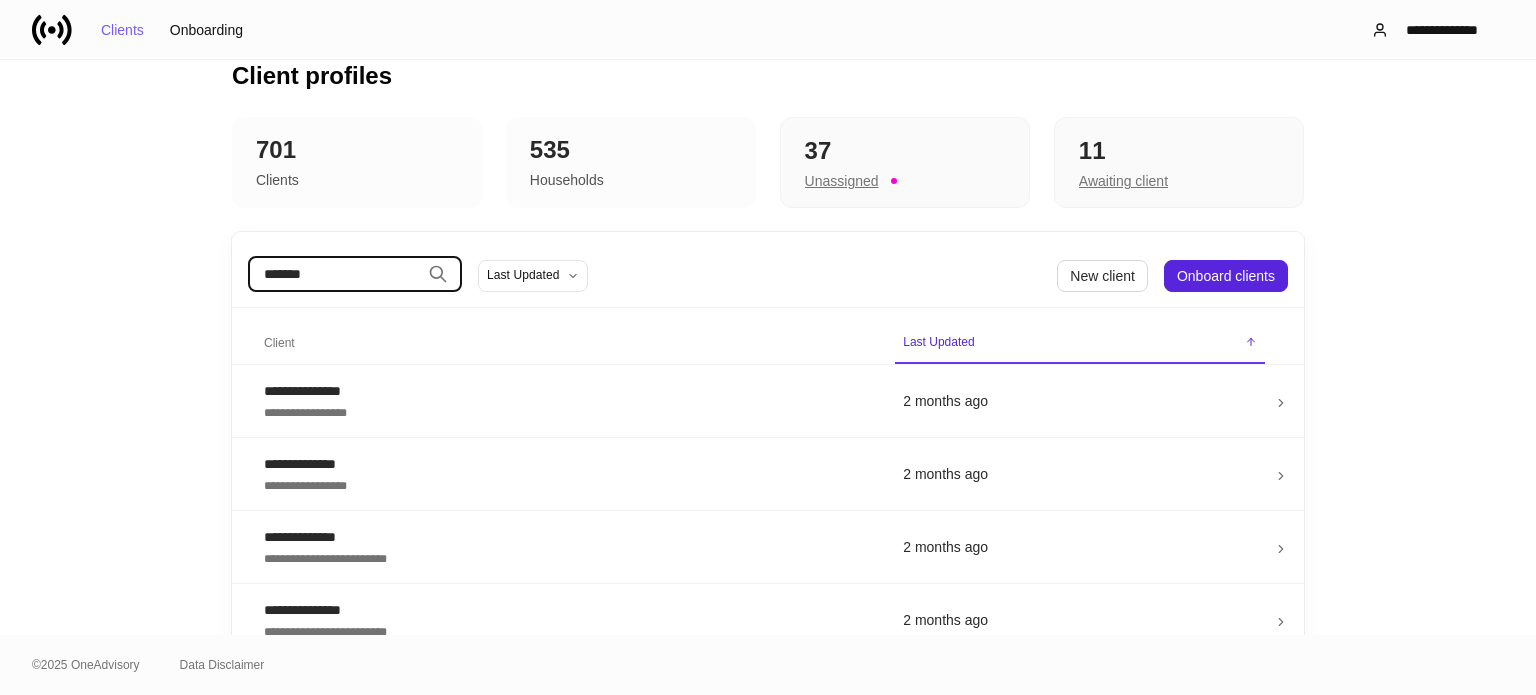 scroll, scrollTop: 52, scrollLeft: 0, axis: vertical 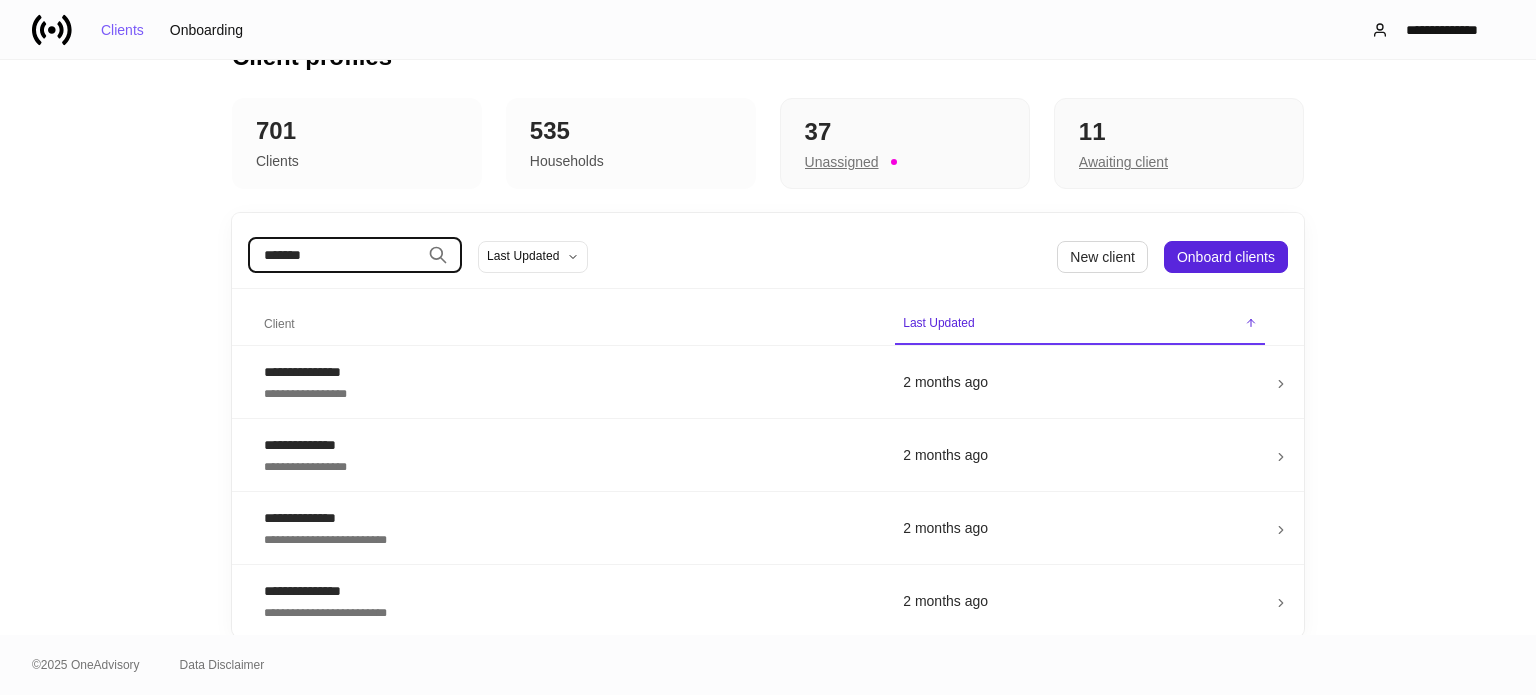 type on "*******" 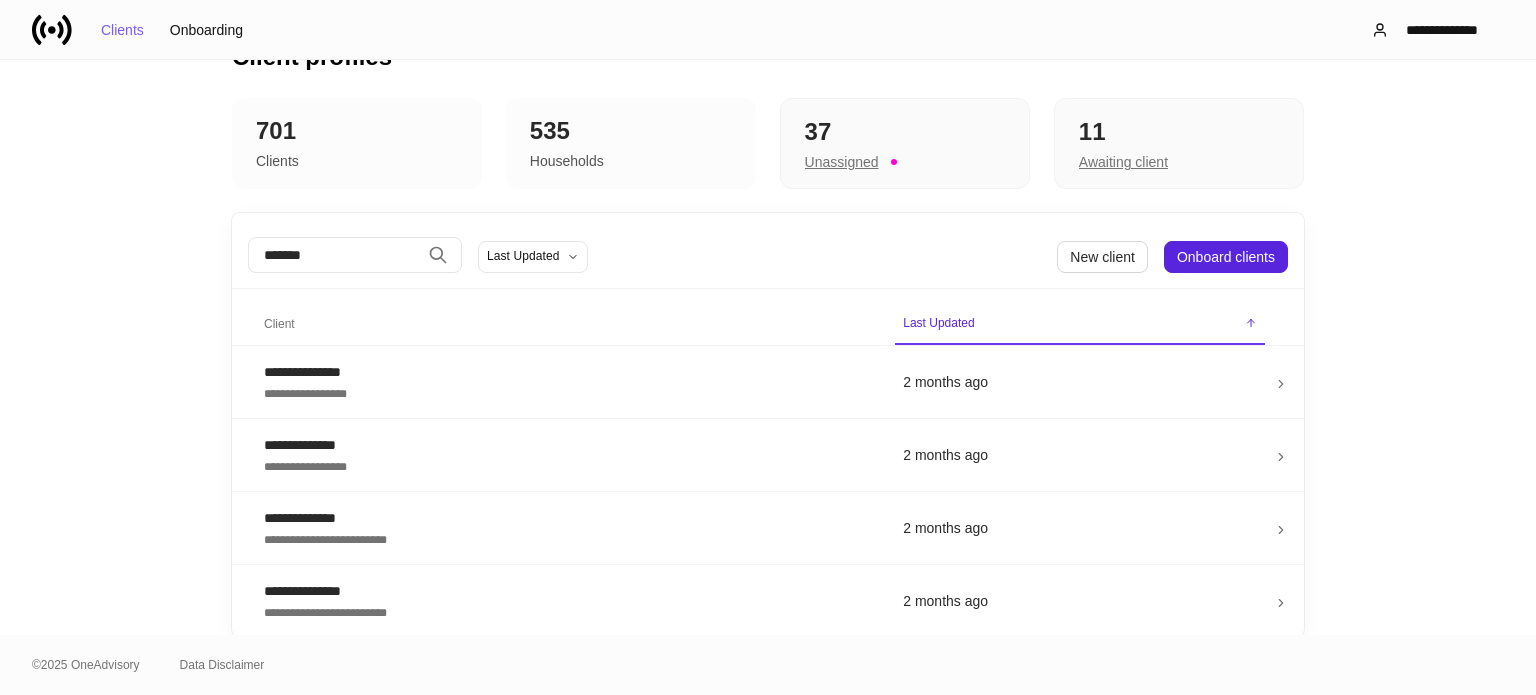 click on "*******" at bounding box center [334, 255] 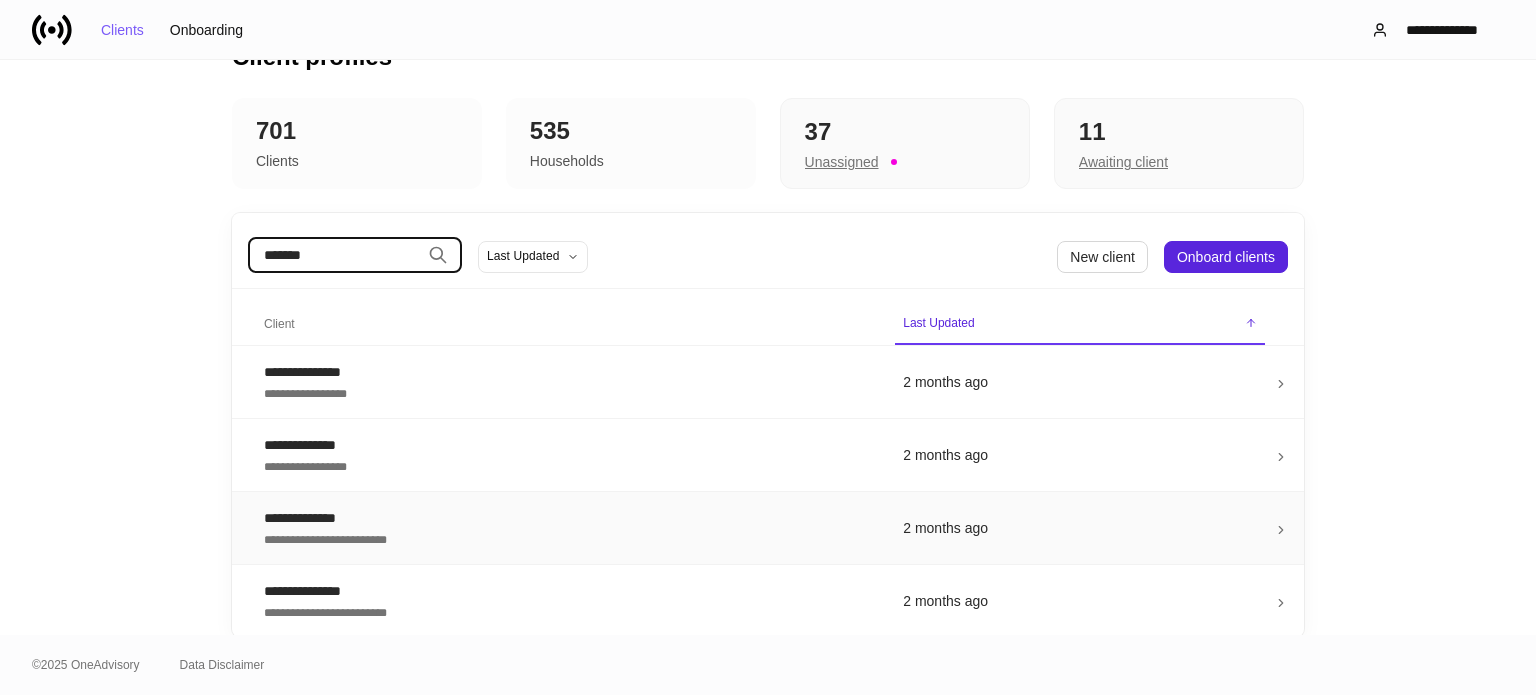 click on "**********" at bounding box center (567, 392) 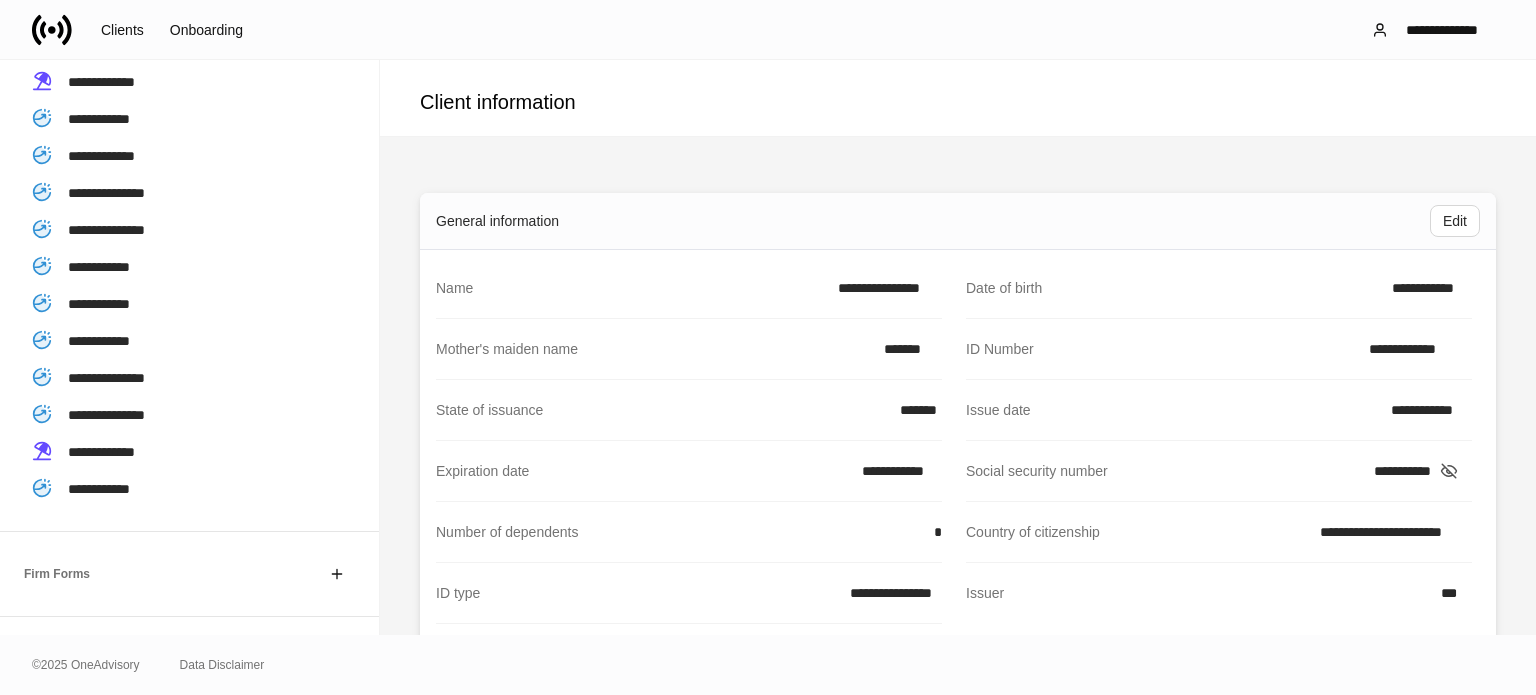 scroll, scrollTop: 600, scrollLeft: 0, axis: vertical 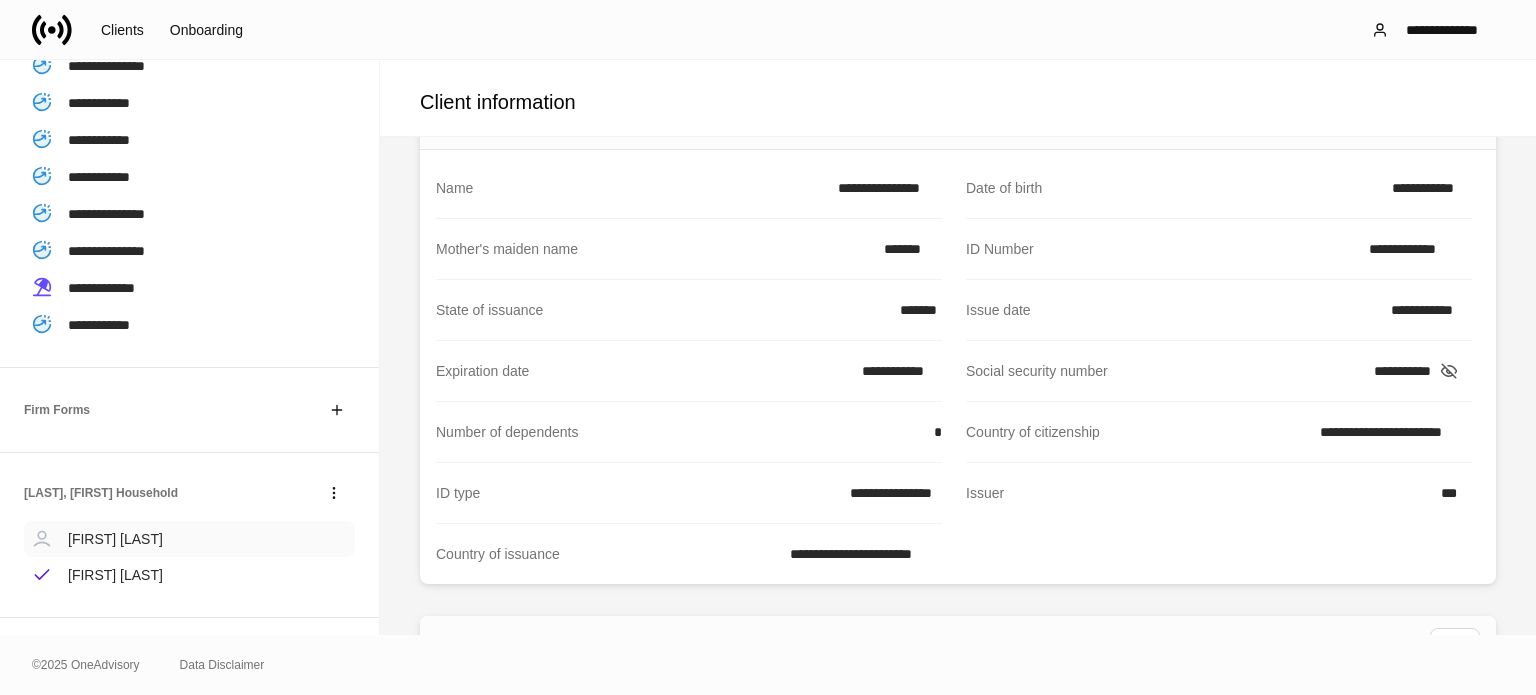 click on "[FIRST] [LAST]" at bounding box center [115, 539] 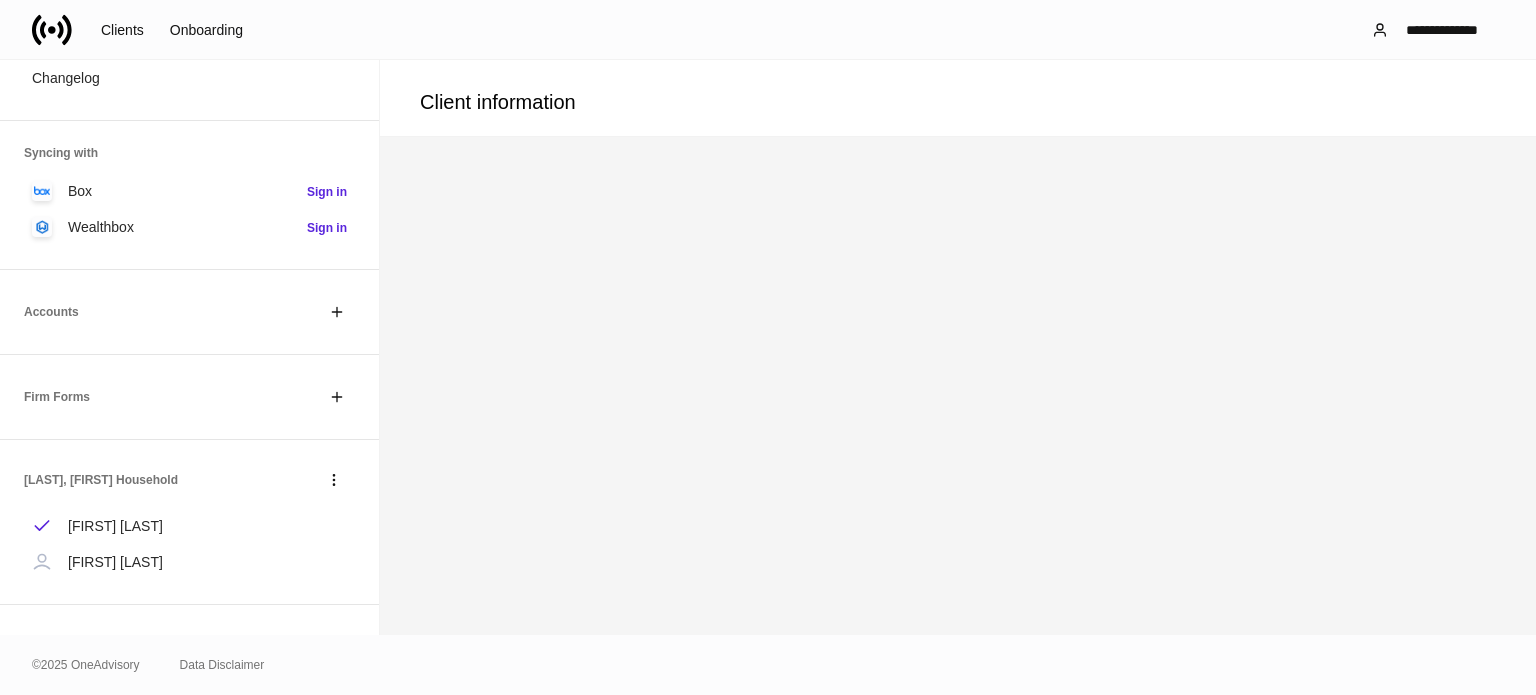 scroll, scrollTop: 440, scrollLeft: 0, axis: vertical 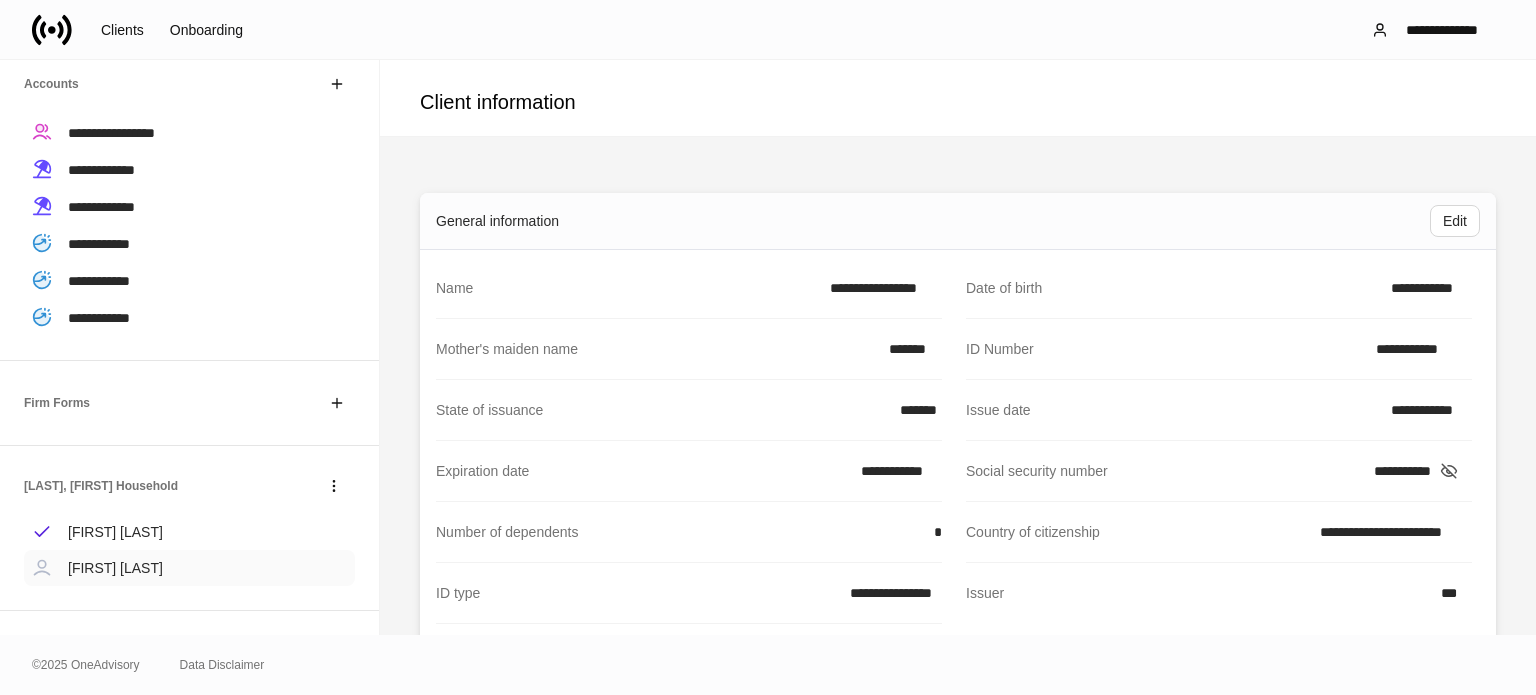click on "[FIRST] [LAST]" at bounding box center [115, 568] 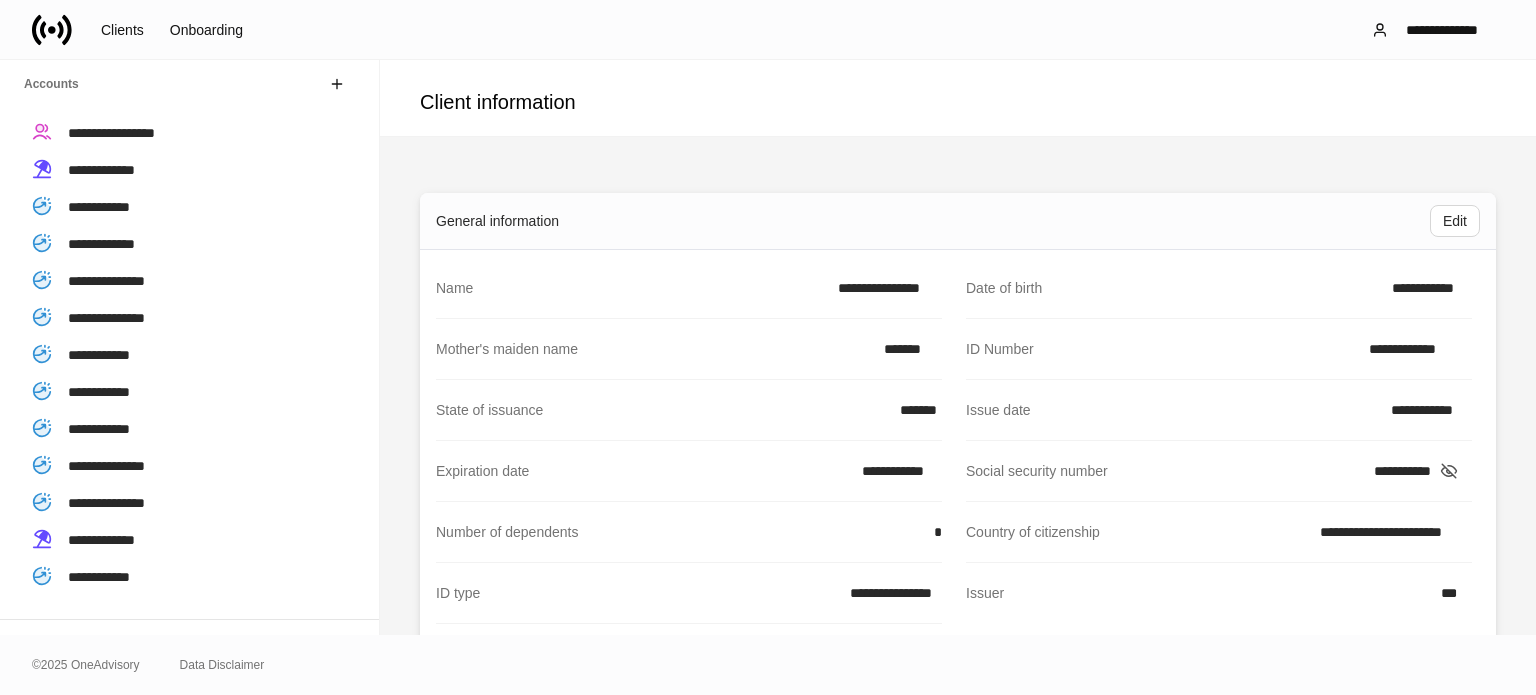 click at bounding box center (60, 29) 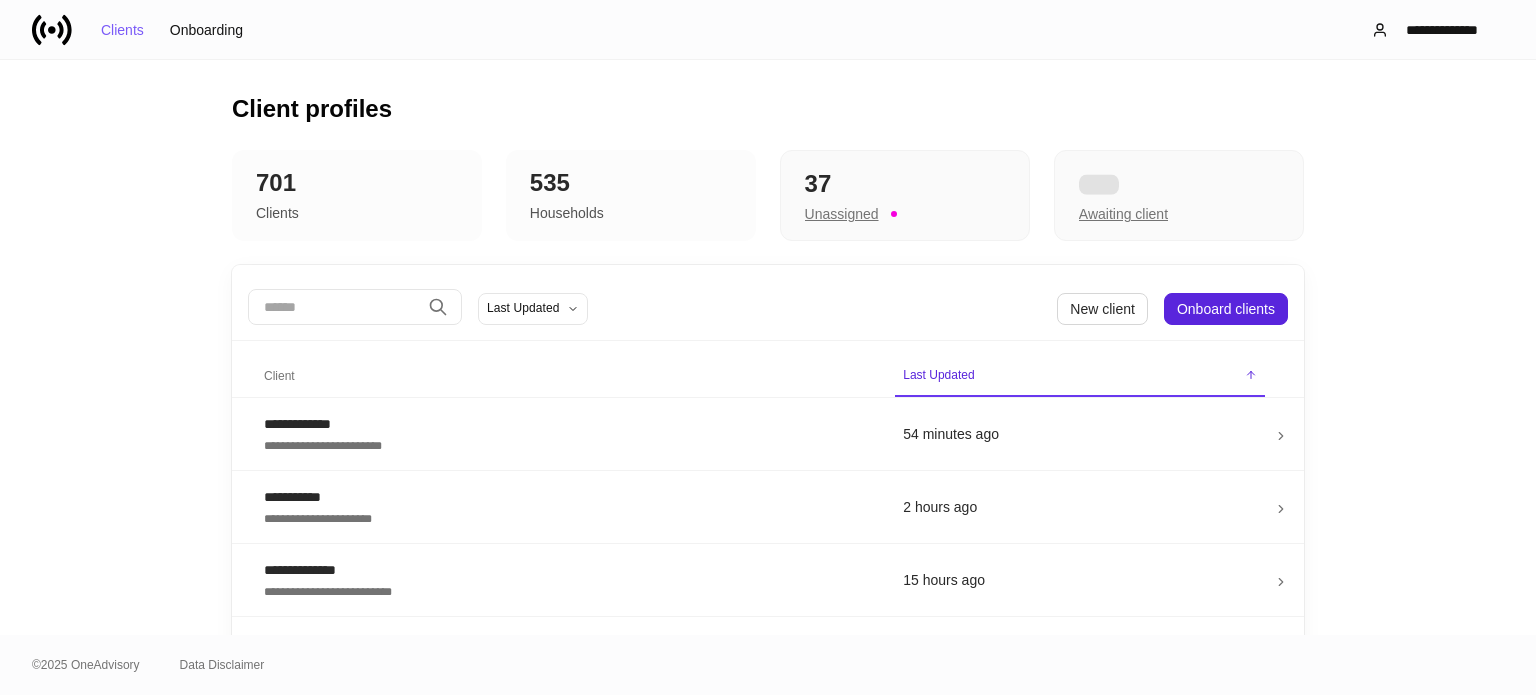 click at bounding box center (334, 307) 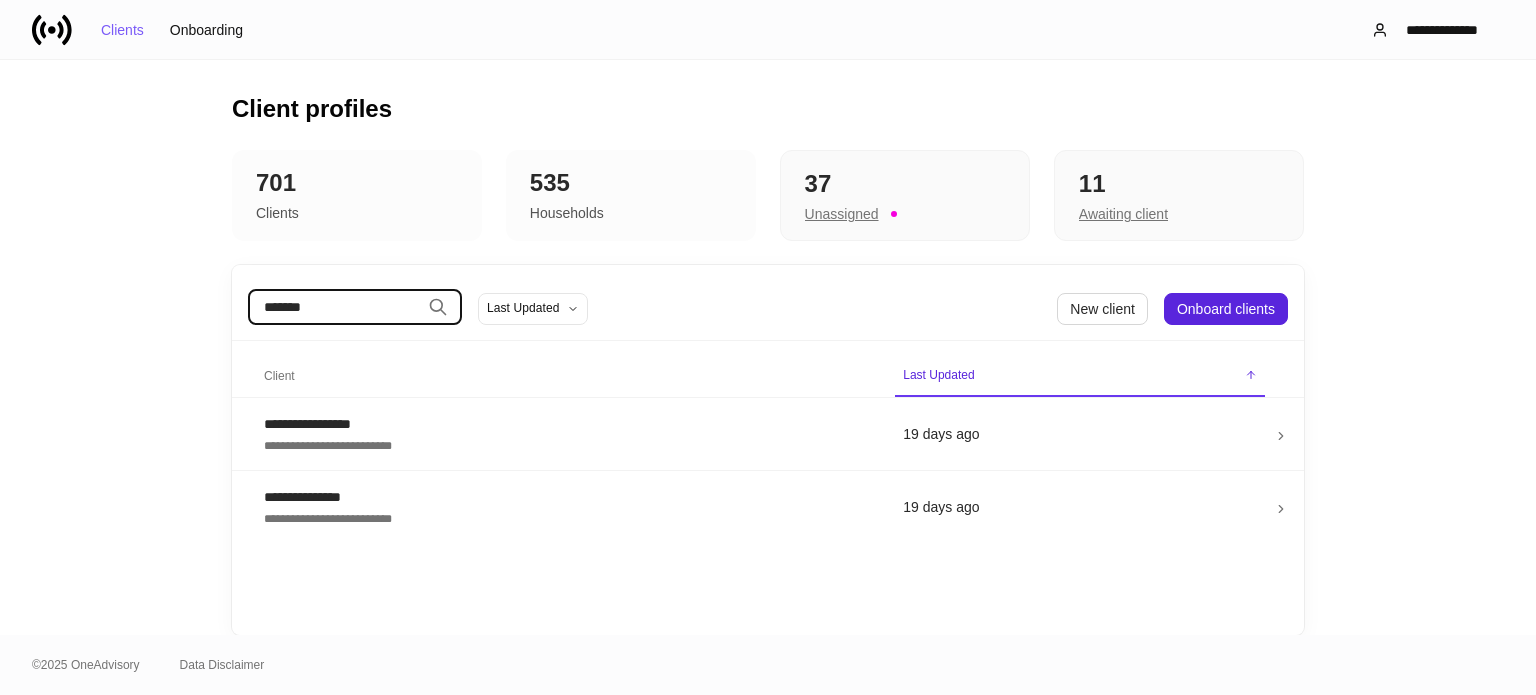 type on "*******" 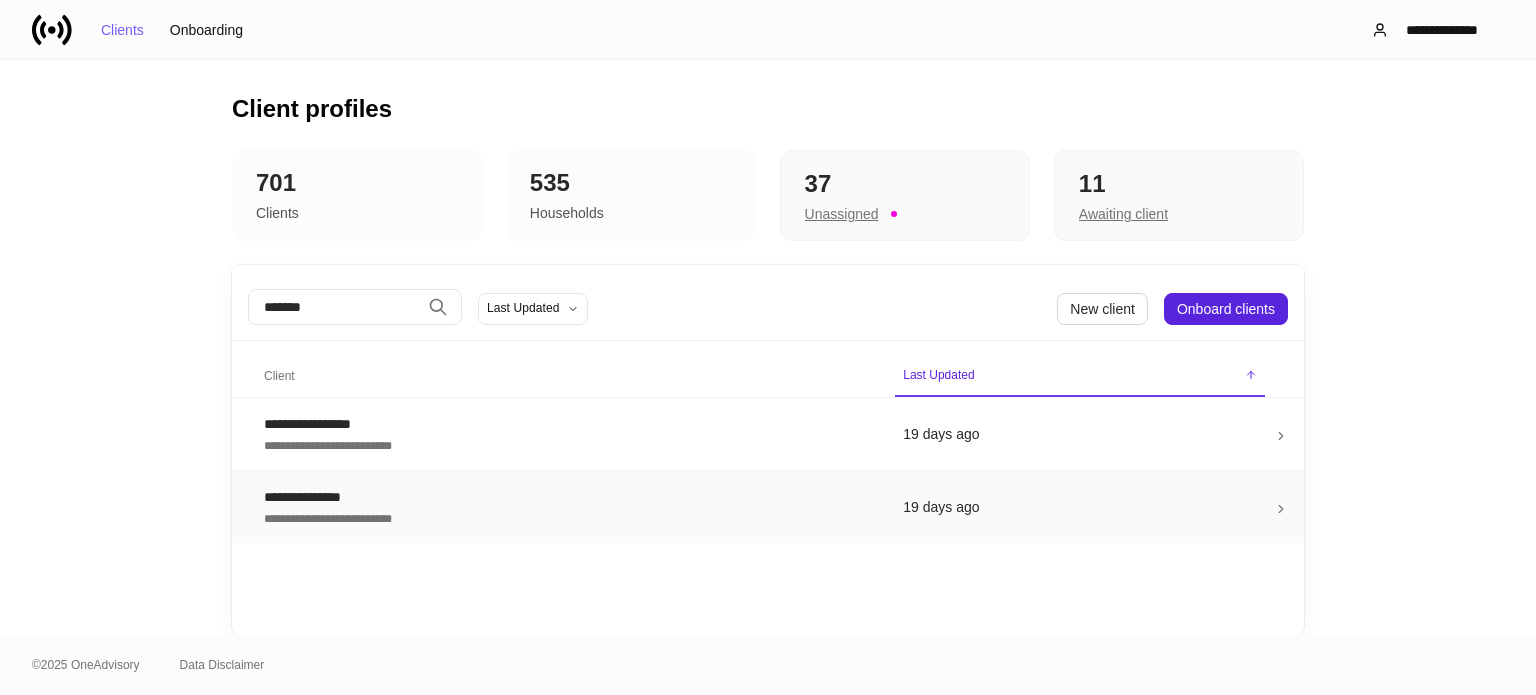 click on "**********" at bounding box center (567, 444) 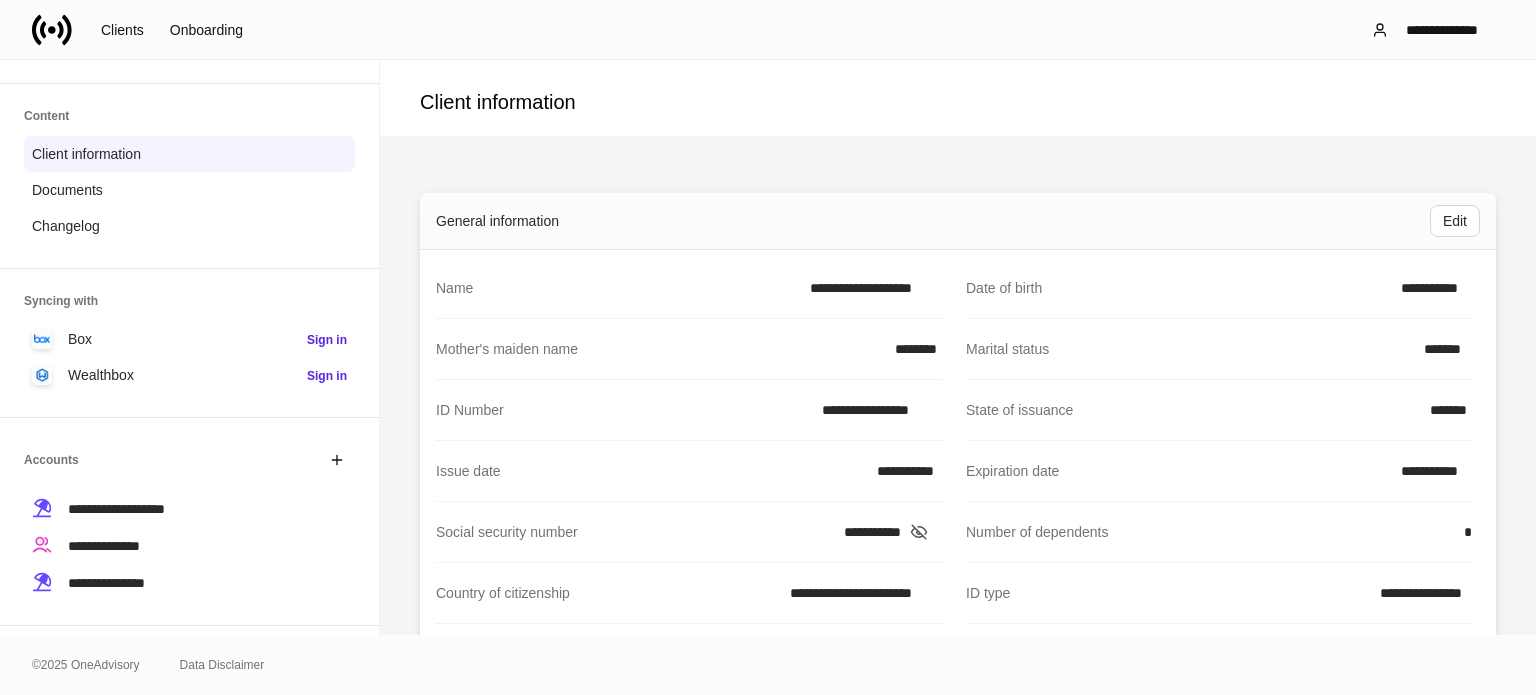 scroll, scrollTop: 200, scrollLeft: 0, axis: vertical 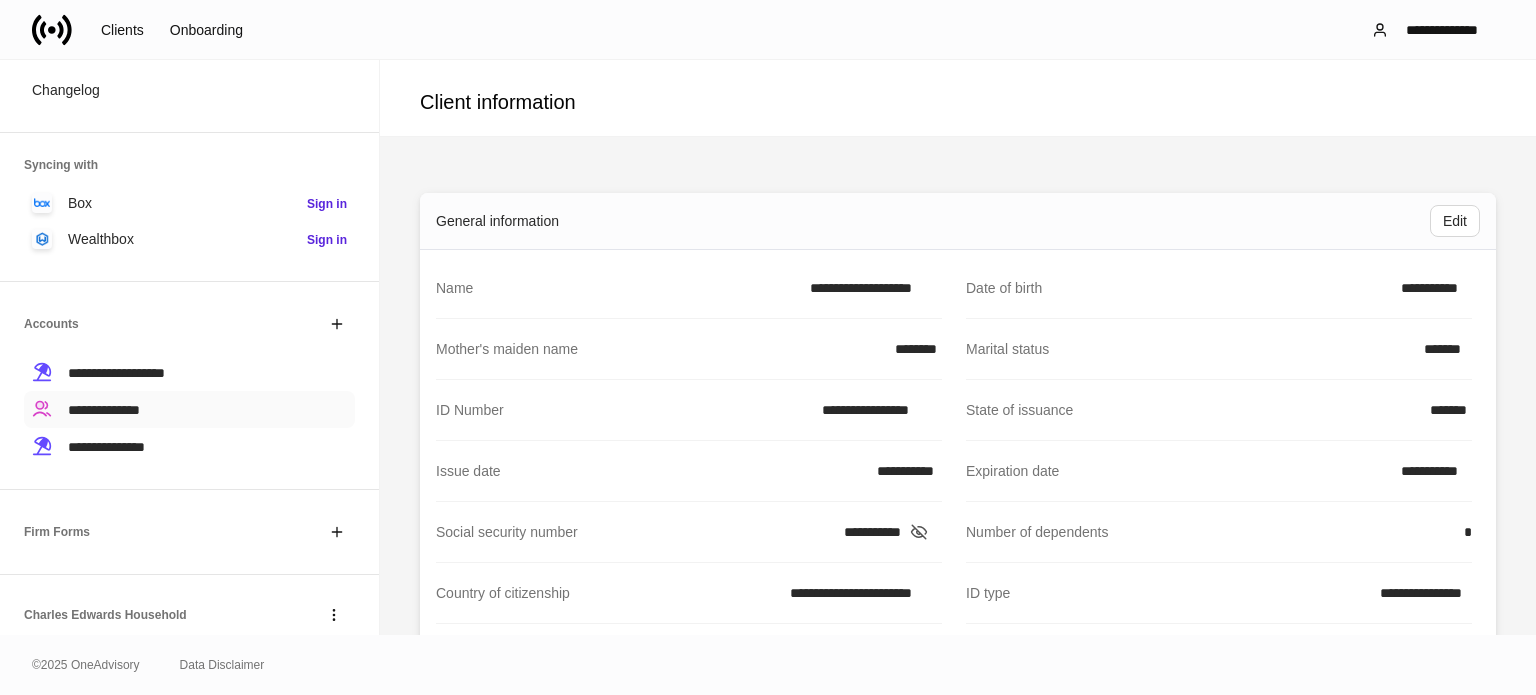 click on "**********" at bounding box center [189, 409] 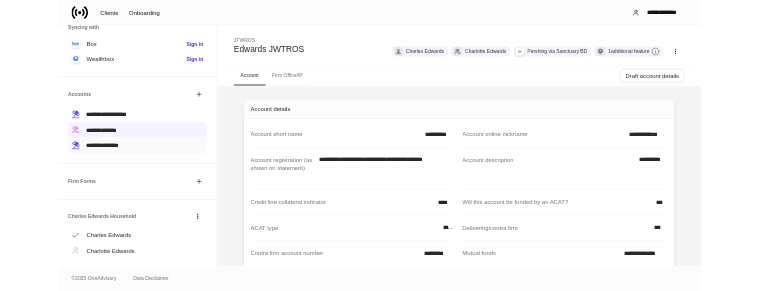 scroll, scrollTop: 200, scrollLeft: 0, axis: vertical 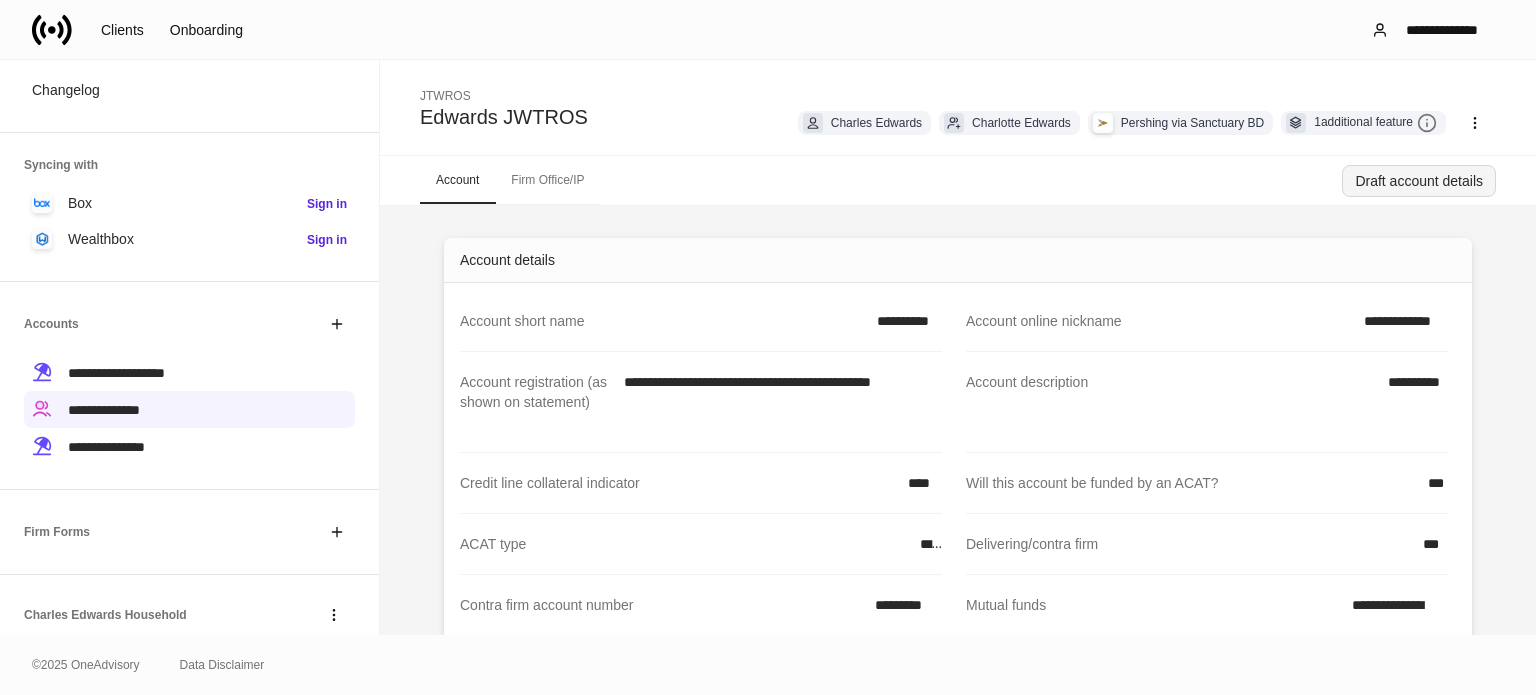 click on "Draft account details" at bounding box center (1419, 181) 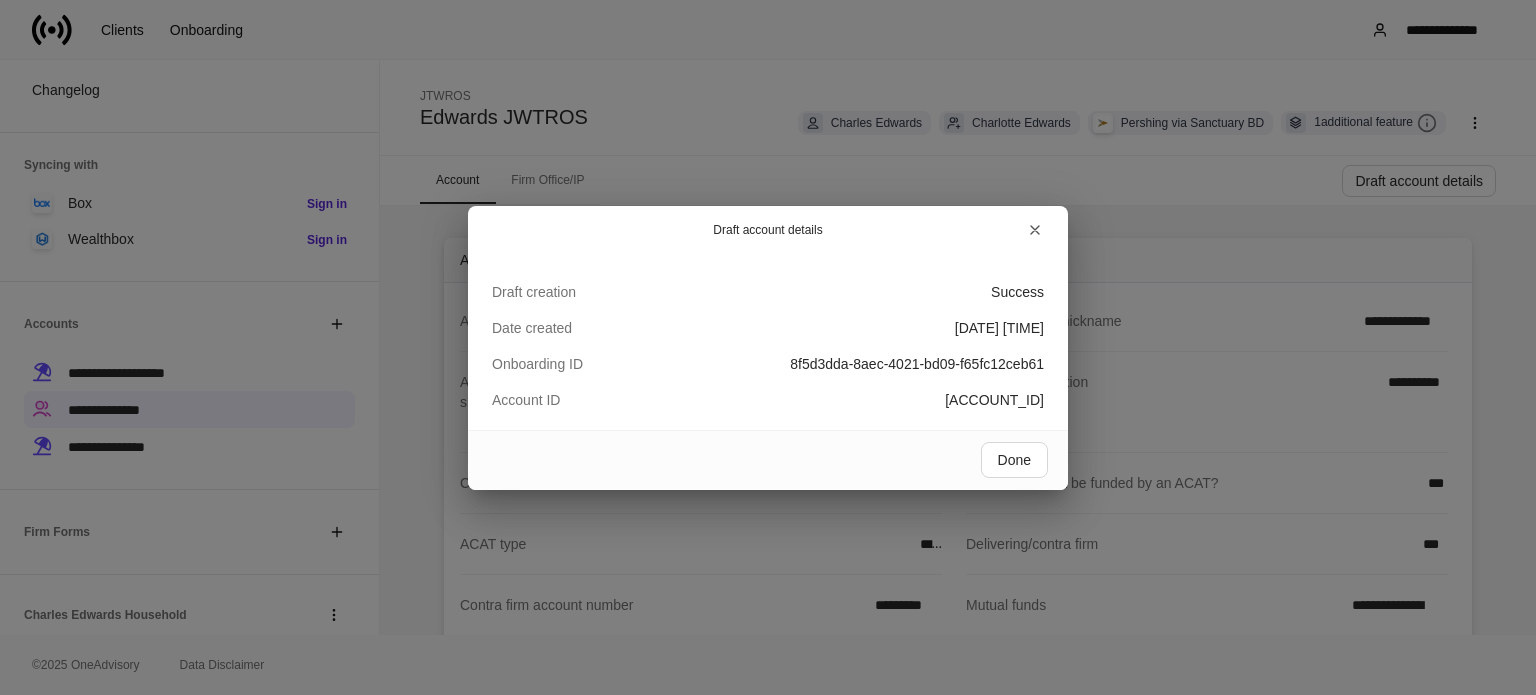 click on "[ACCOUNT_ID]" at bounding box center (1017, 292) 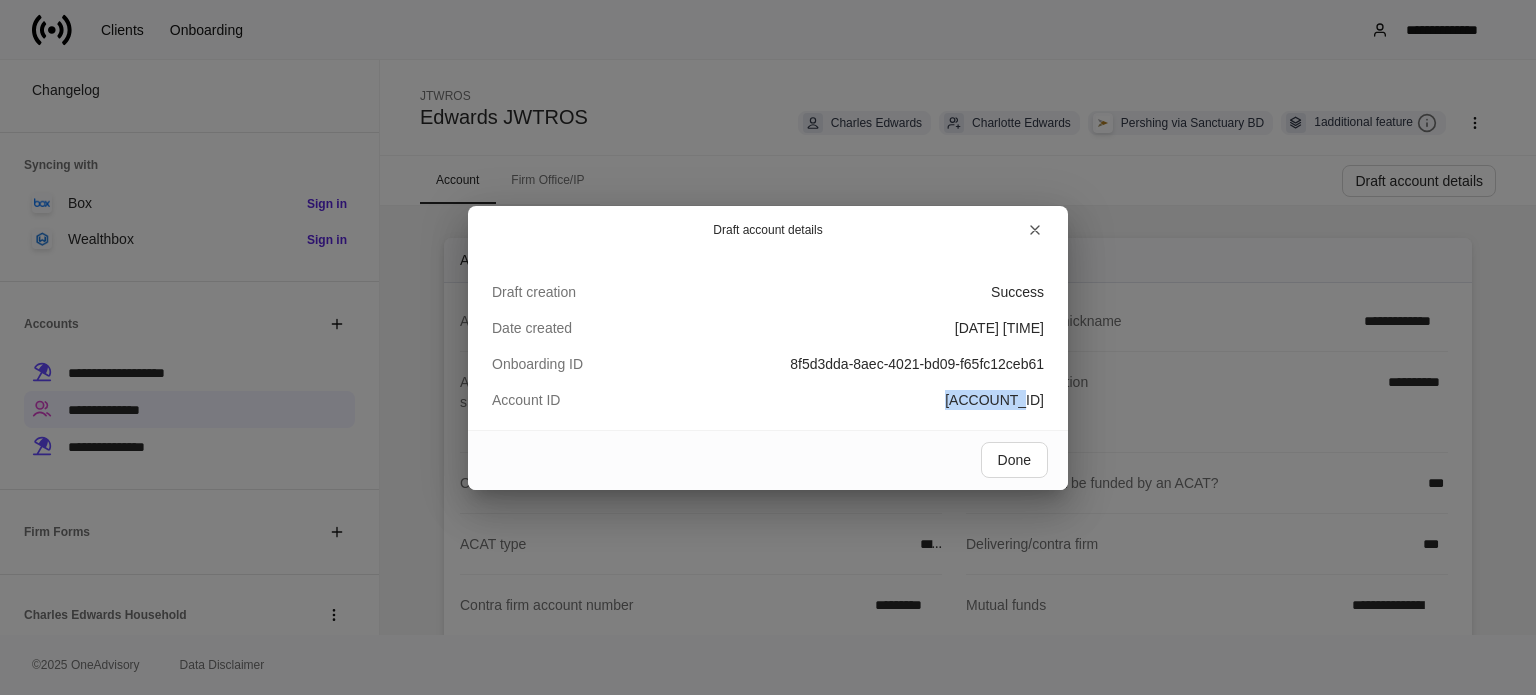 click on "[ACCOUNT_ID]" at bounding box center [1017, 292] 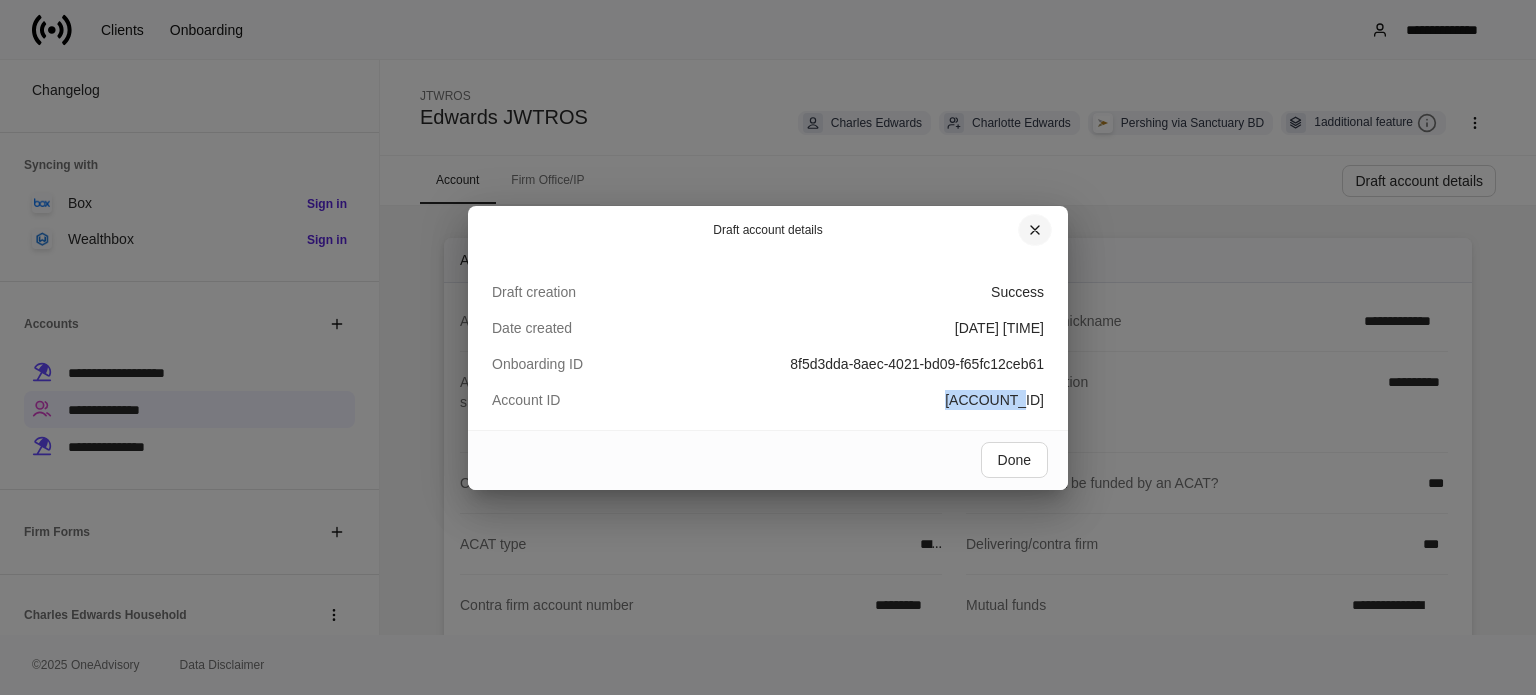 click at bounding box center [1035, 230] 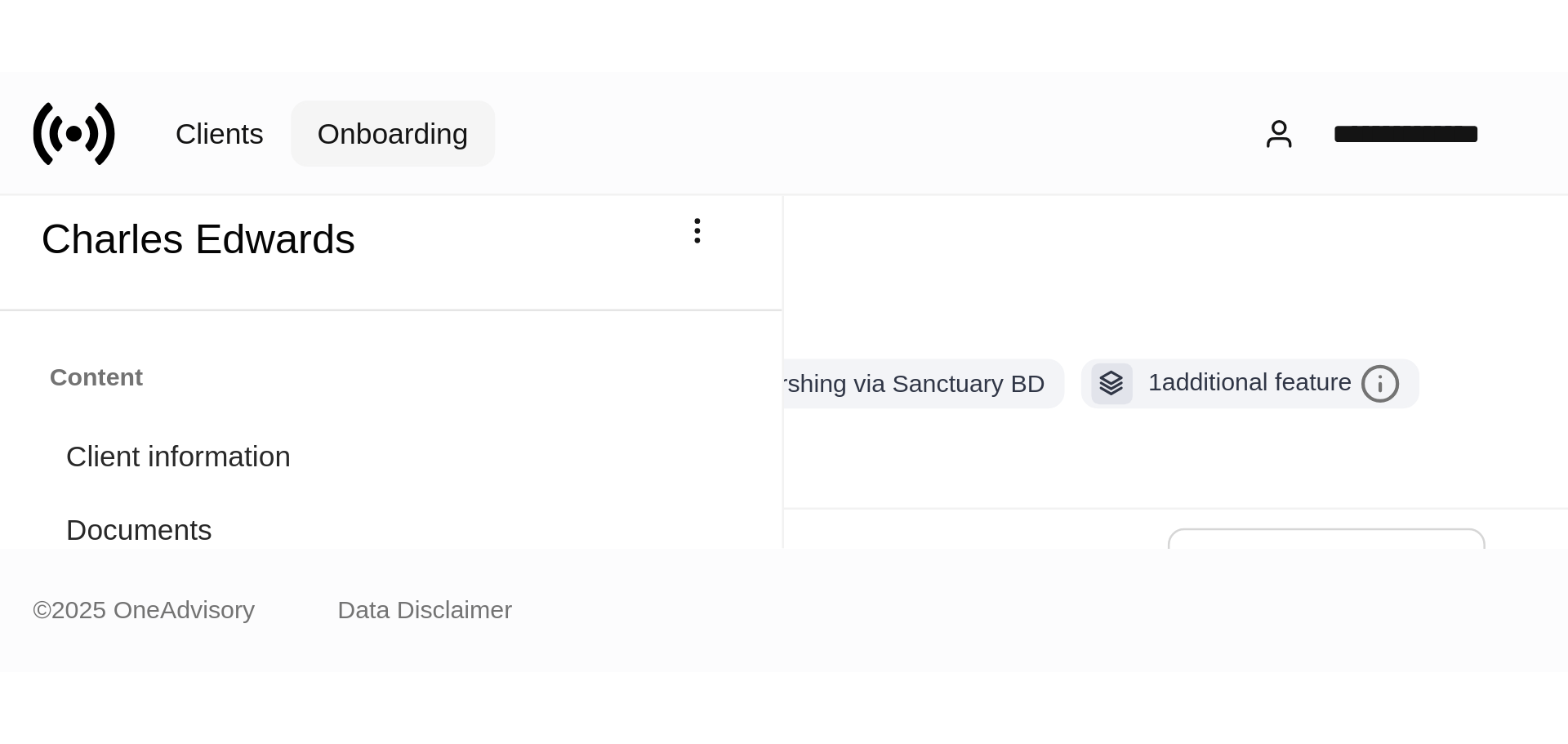 scroll, scrollTop: 0, scrollLeft: 0, axis: both 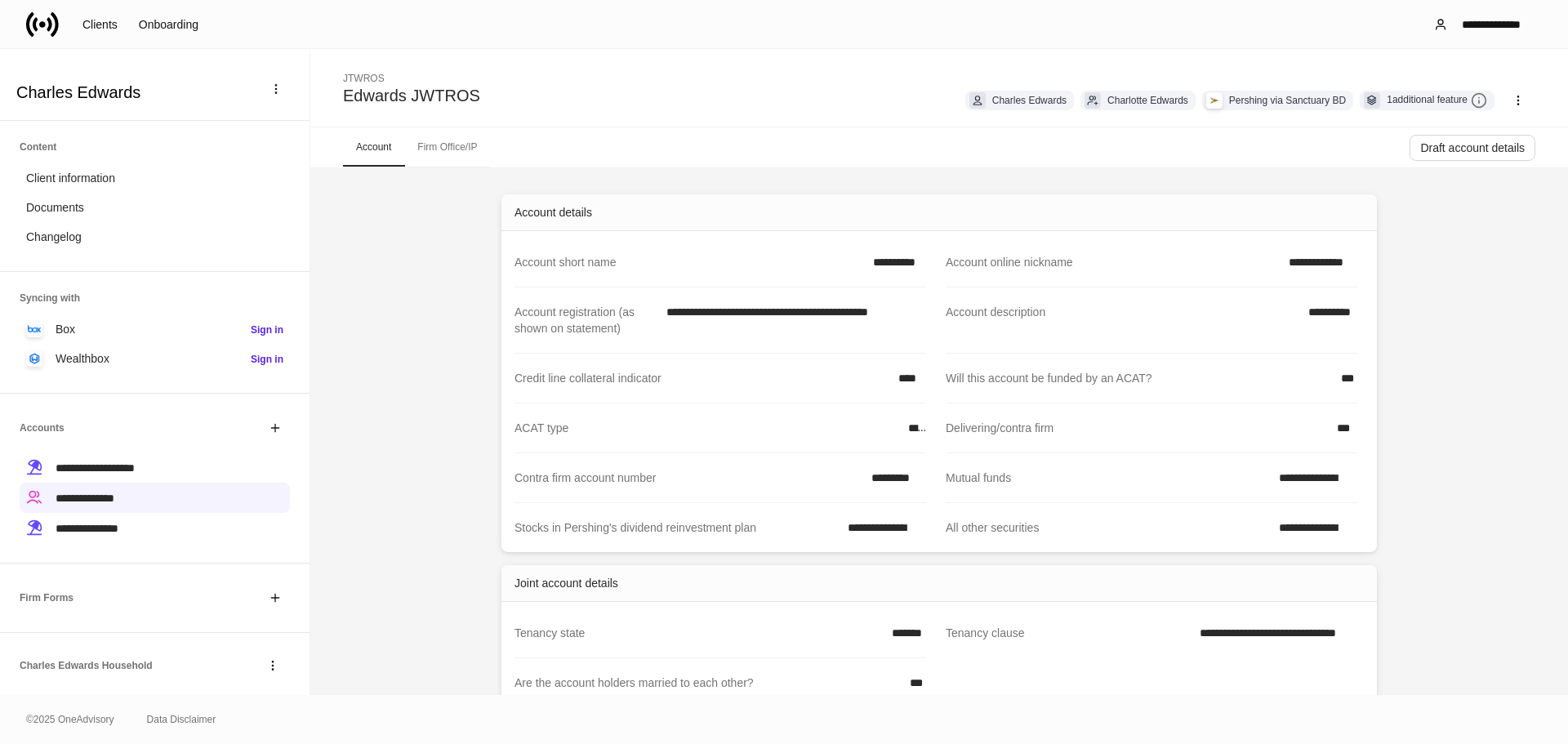 click on "Charles Edwards" at bounding box center (134, 92) 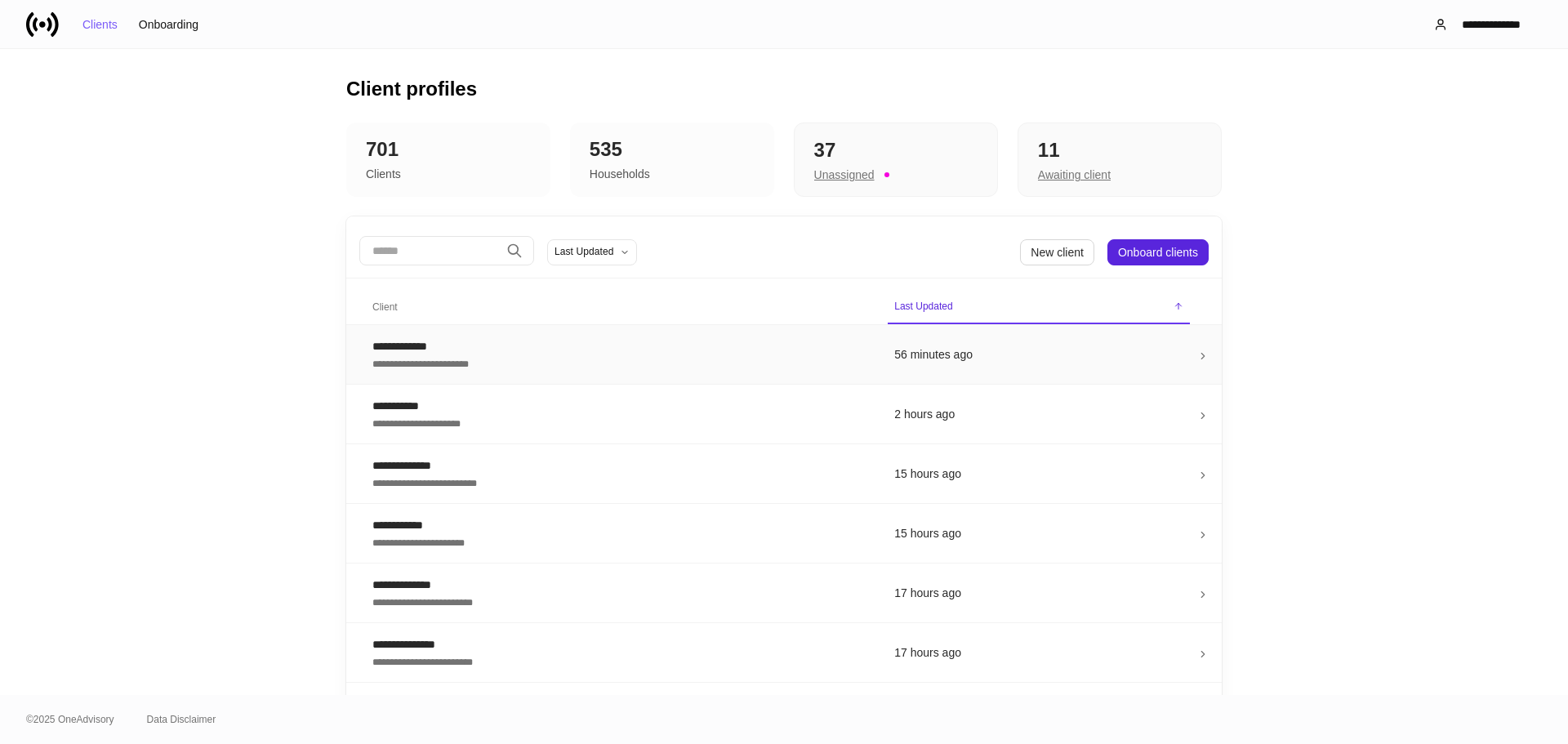 click on "**********" at bounding box center (620, 363) 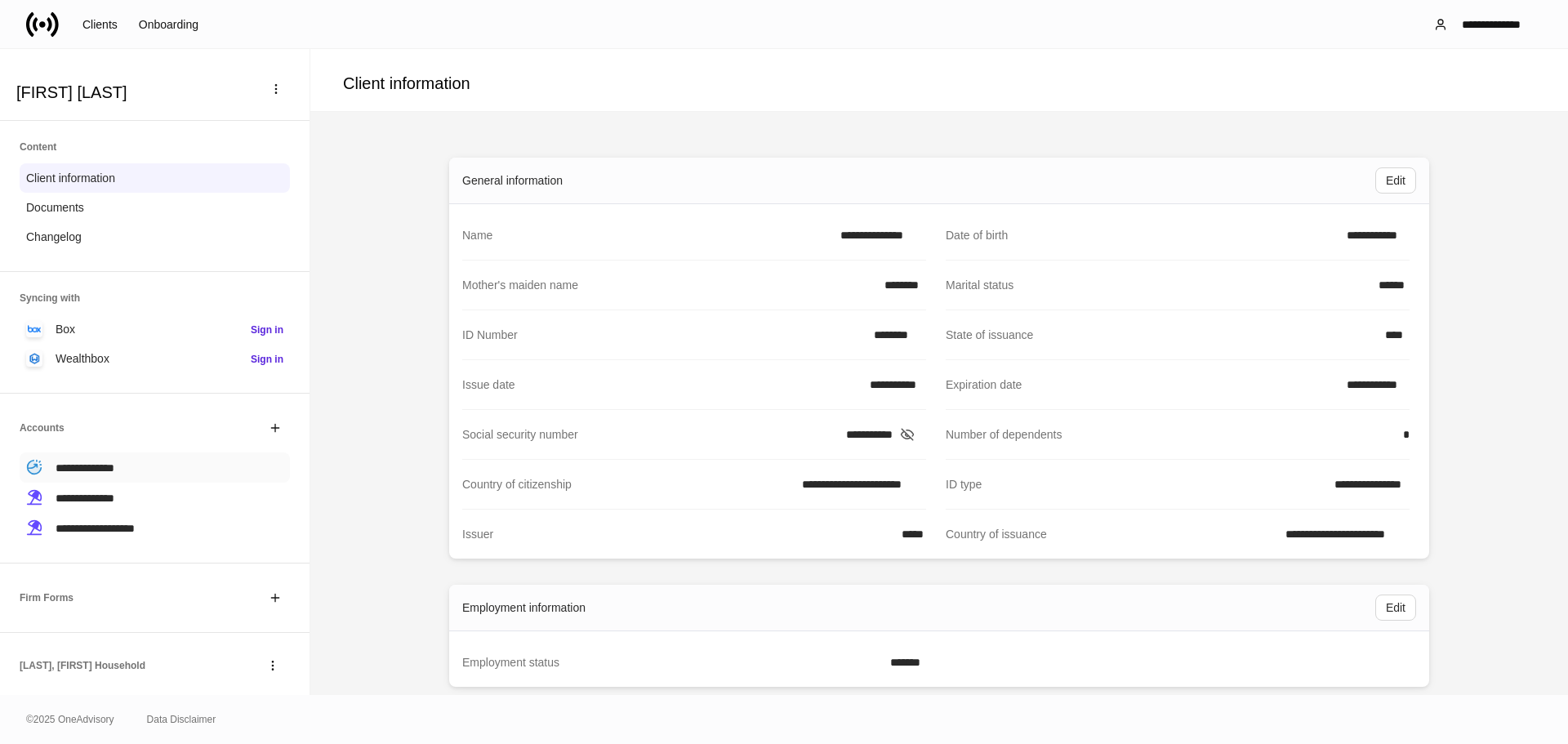 click on "**********" at bounding box center [154, 467] 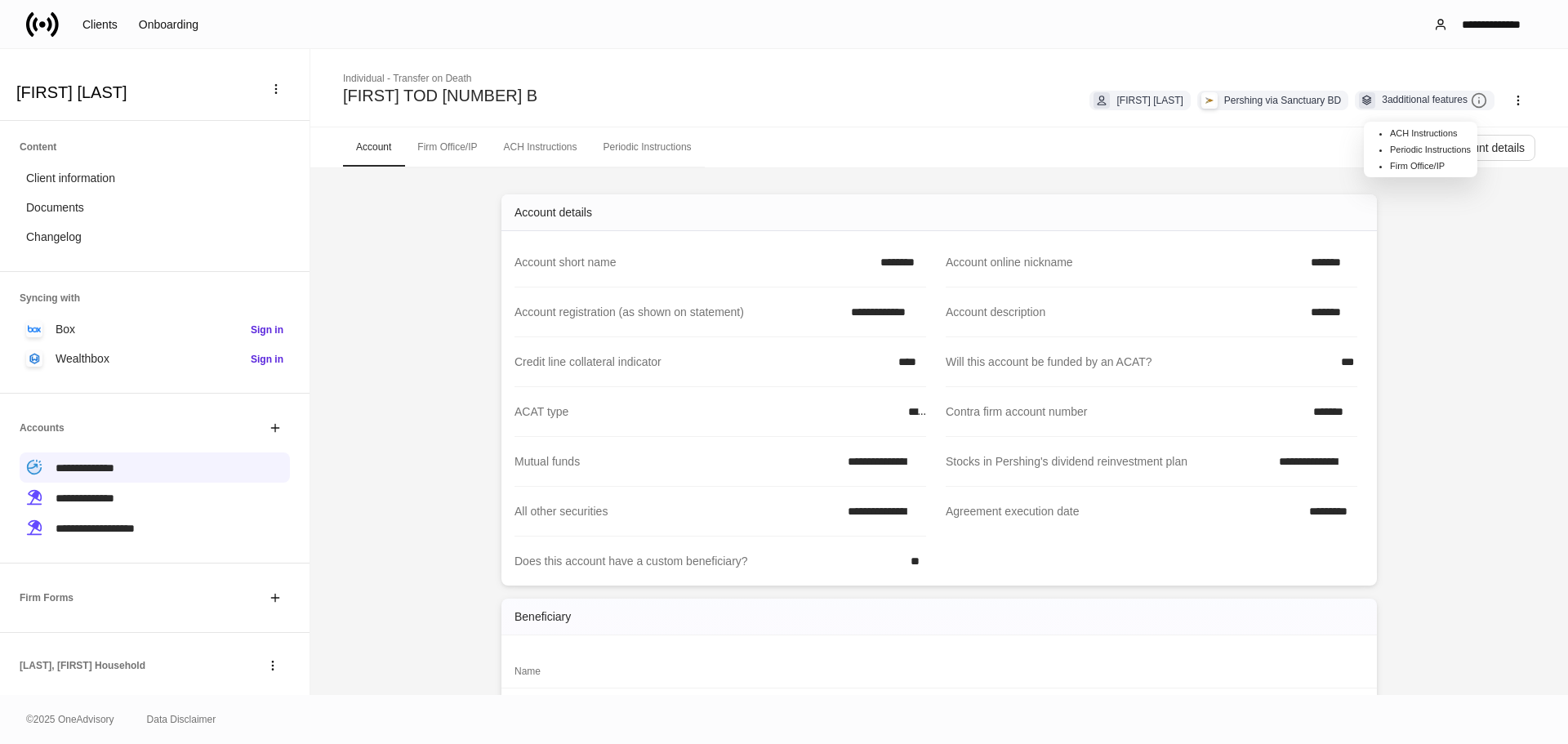 click on "Periodic Instructions" at bounding box center (1430, 149) 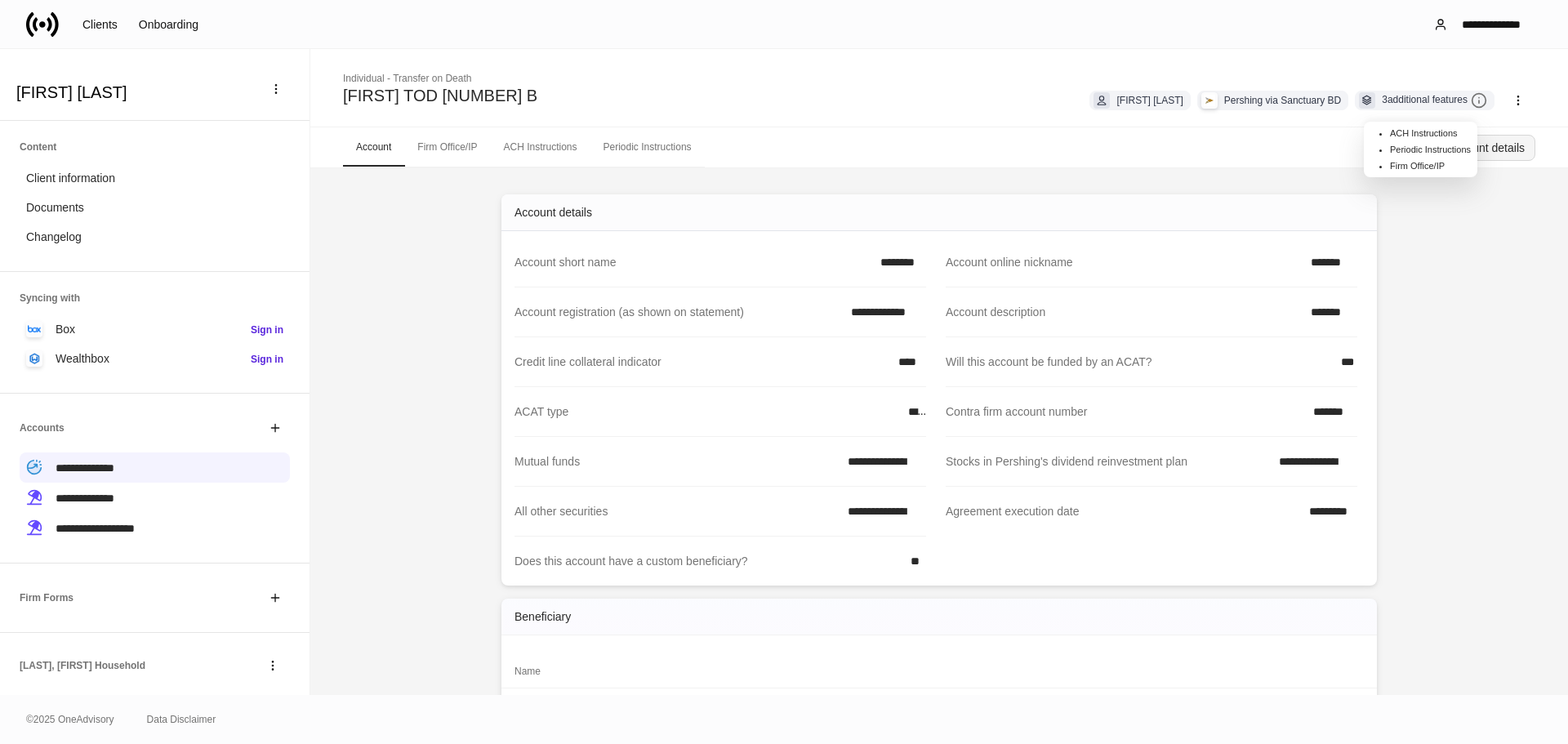 click on "Draft account details" at bounding box center [1472, 148] 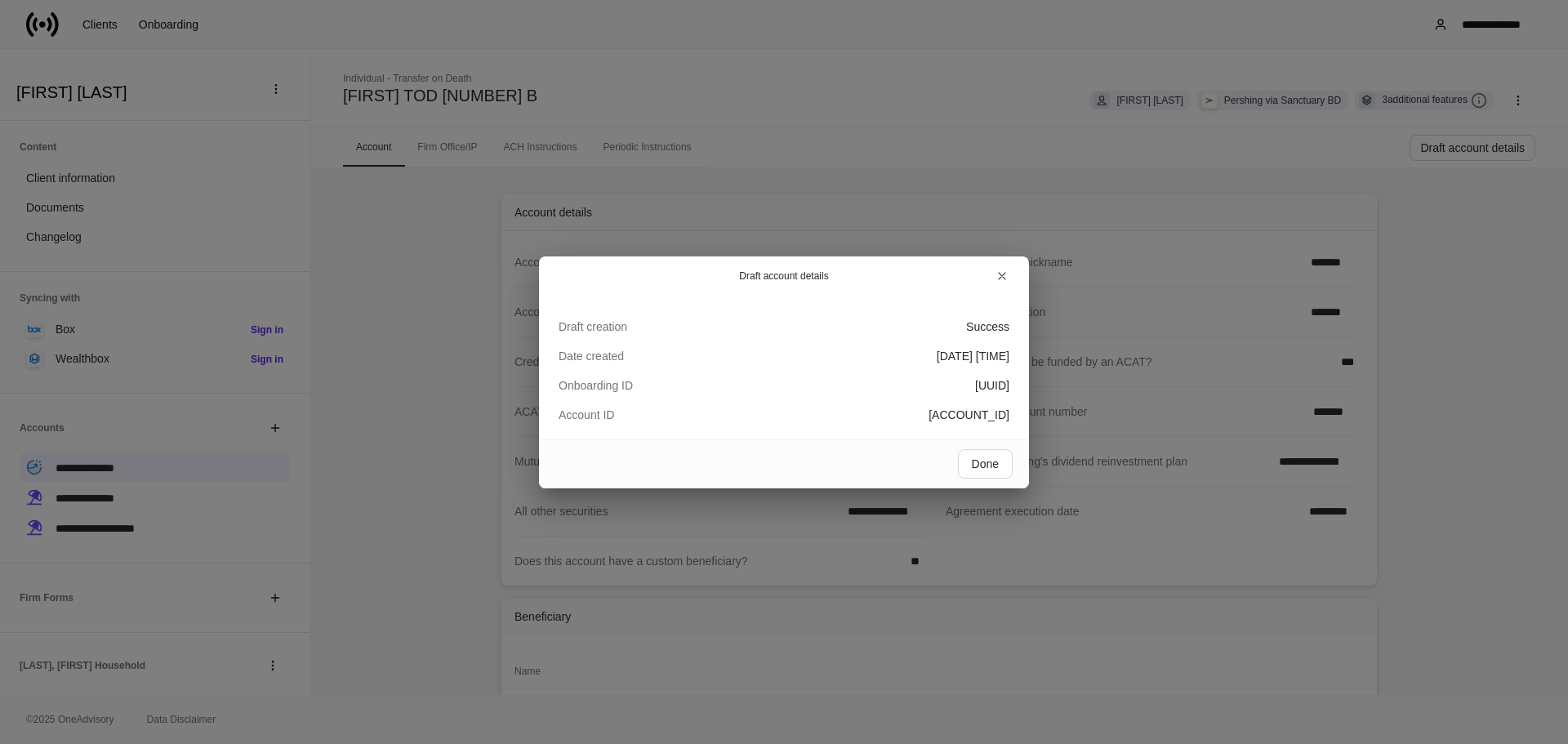 click on "[ACCOUNT_ID]" at bounding box center (987, 327) 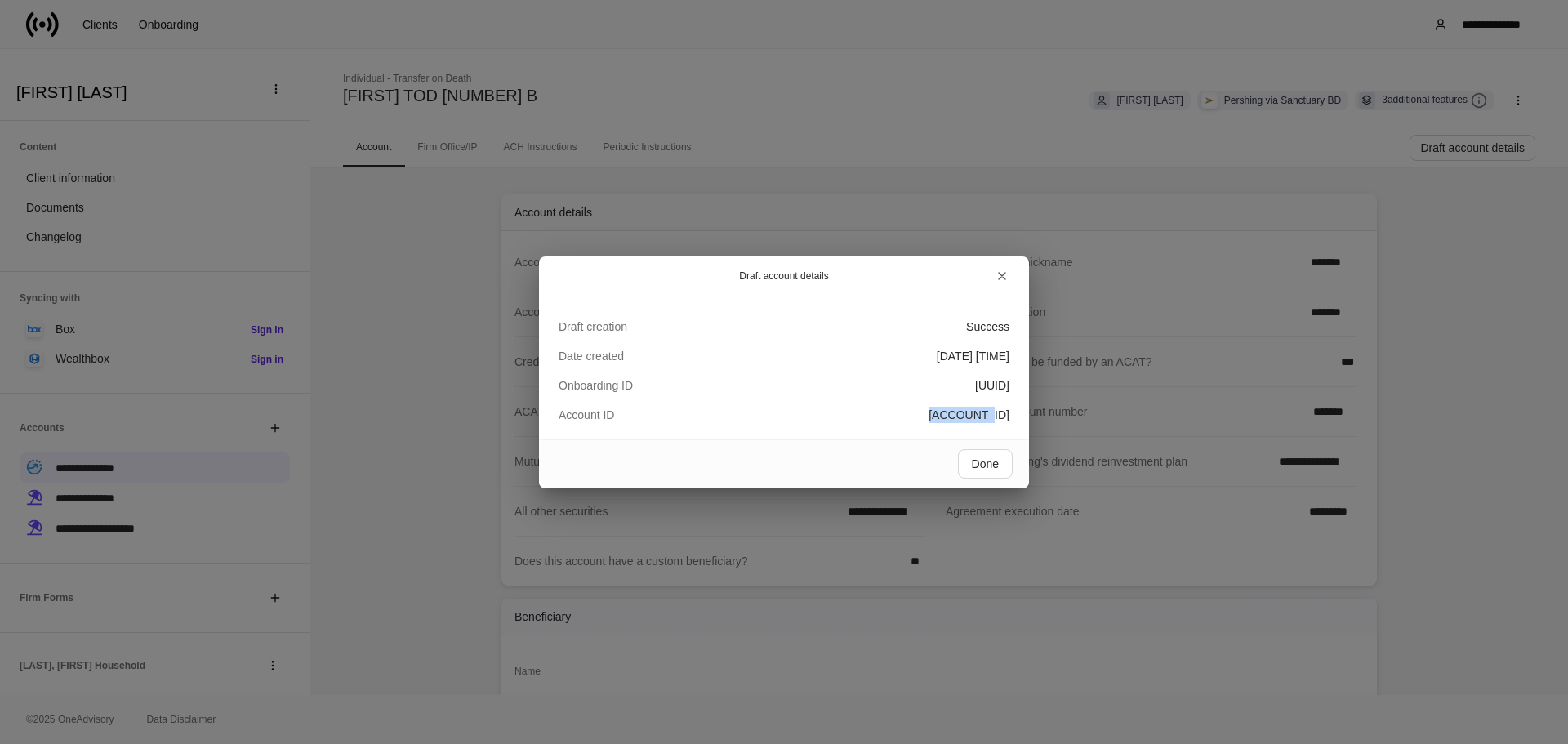 click on "[ACCOUNT_ID]" at bounding box center [987, 327] 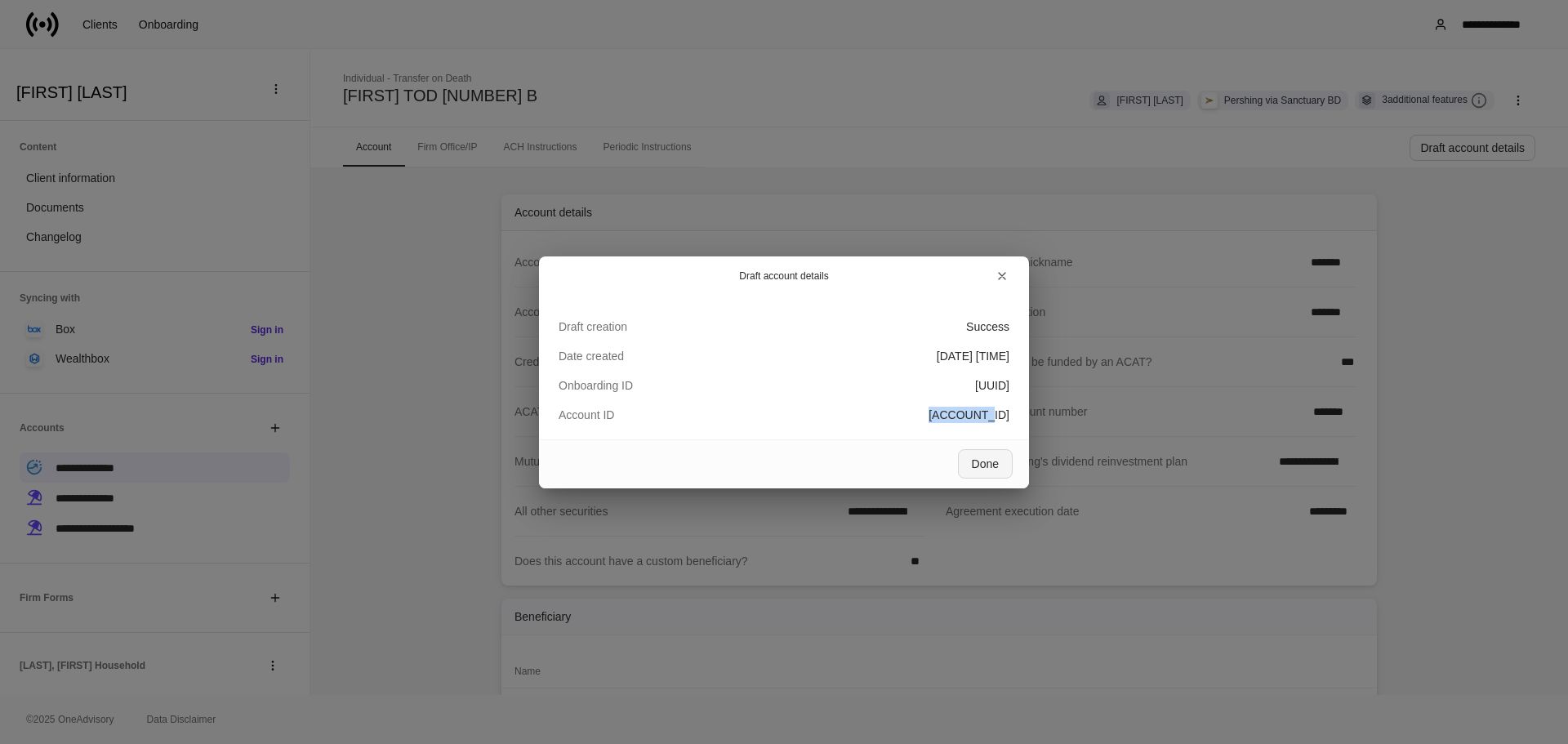 click on "Done" at bounding box center [985, 464] 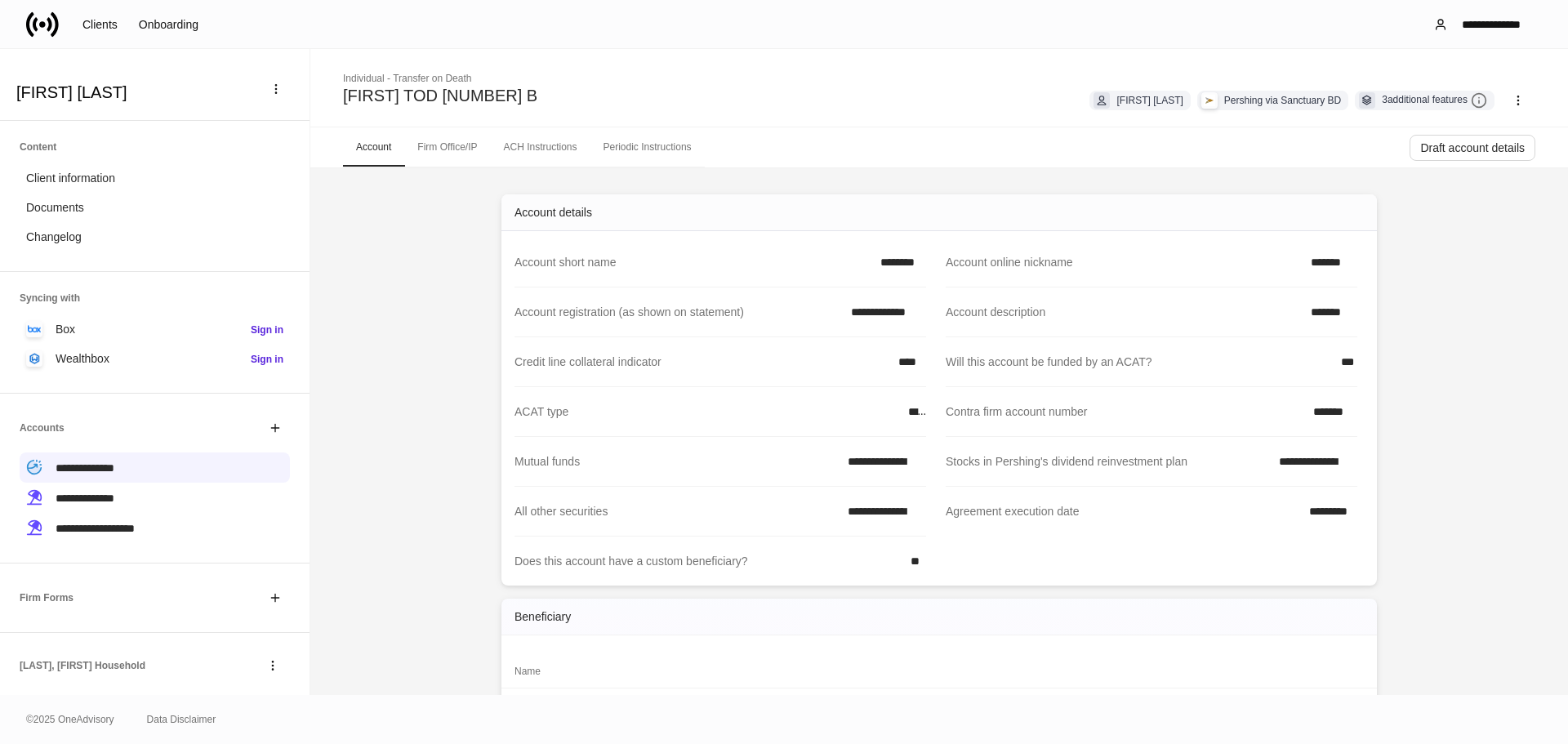 click on "ACH Instructions" at bounding box center [540, 147] 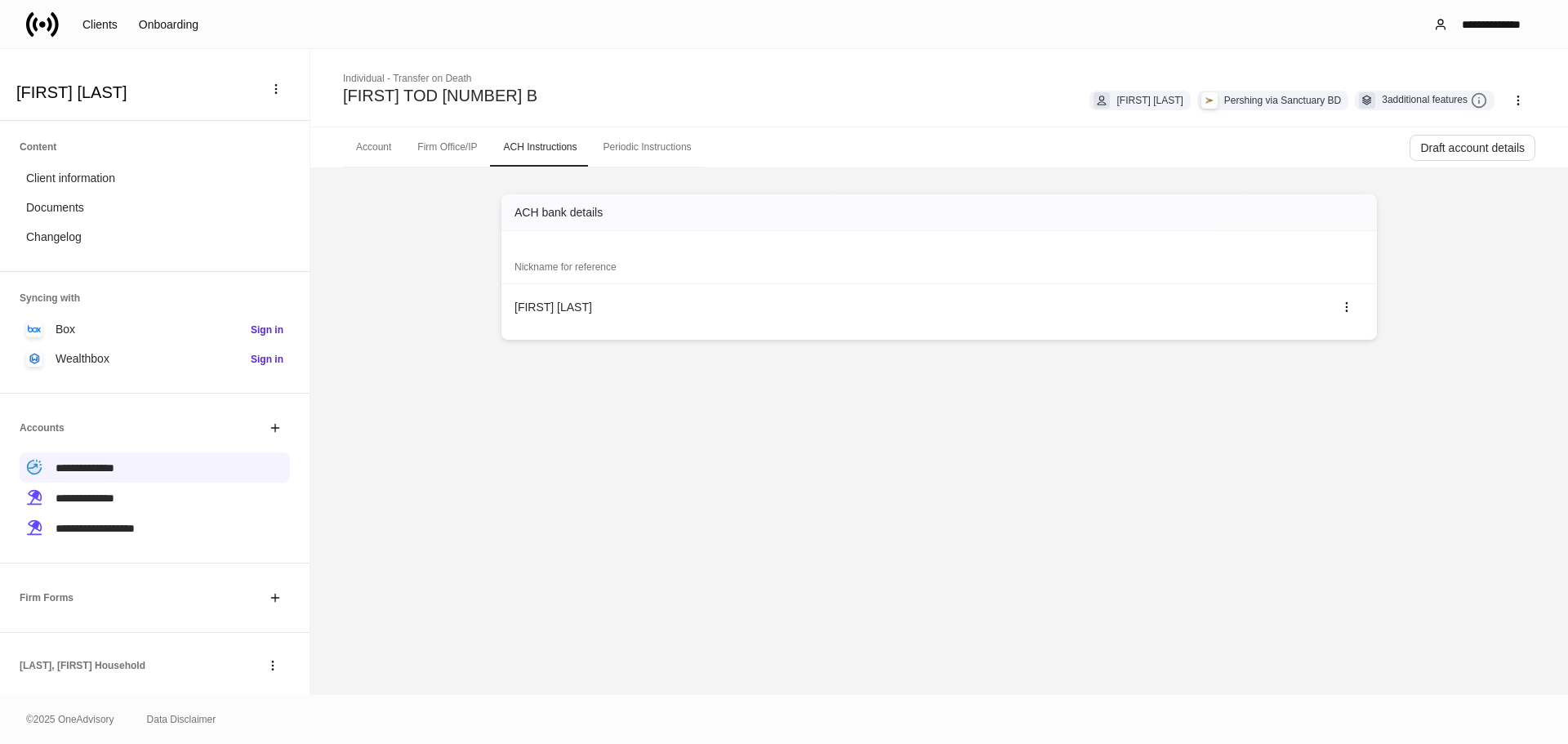 click on "Periodic Instructions" at bounding box center [648, 147] 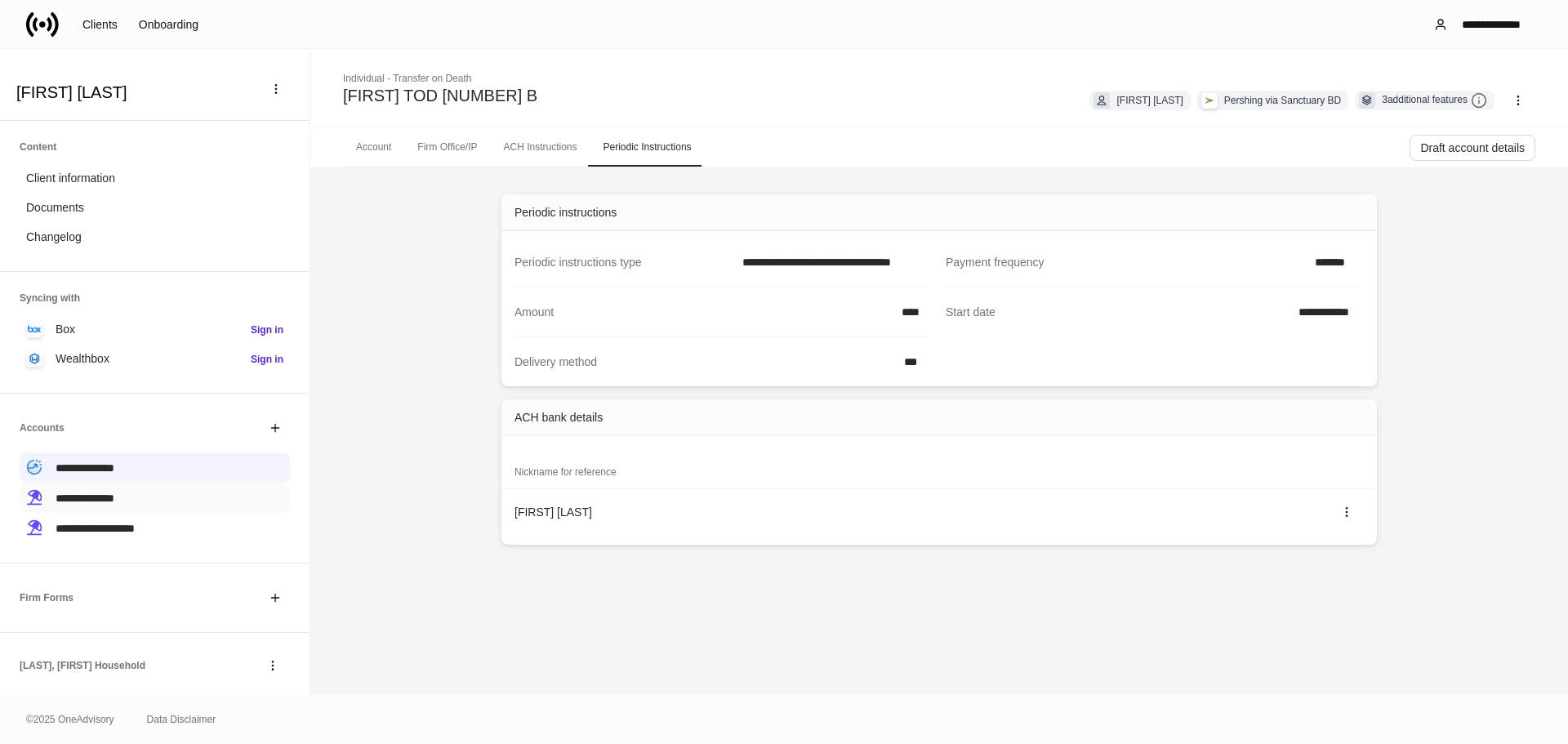 click on "**********" at bounding box center [85, 498] 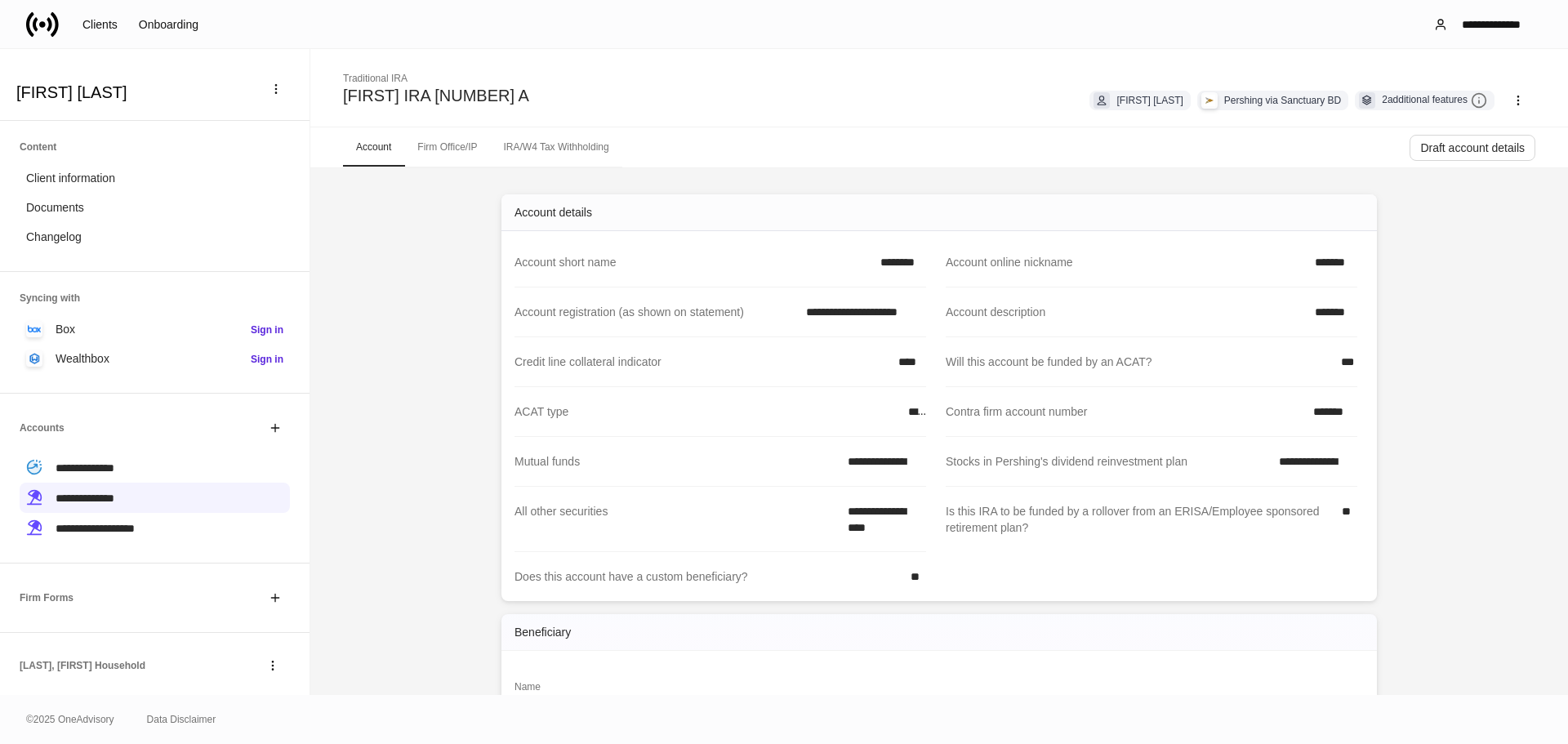 click on "IRA/W4 Tax Withholding" at bounding box center [555, 147] 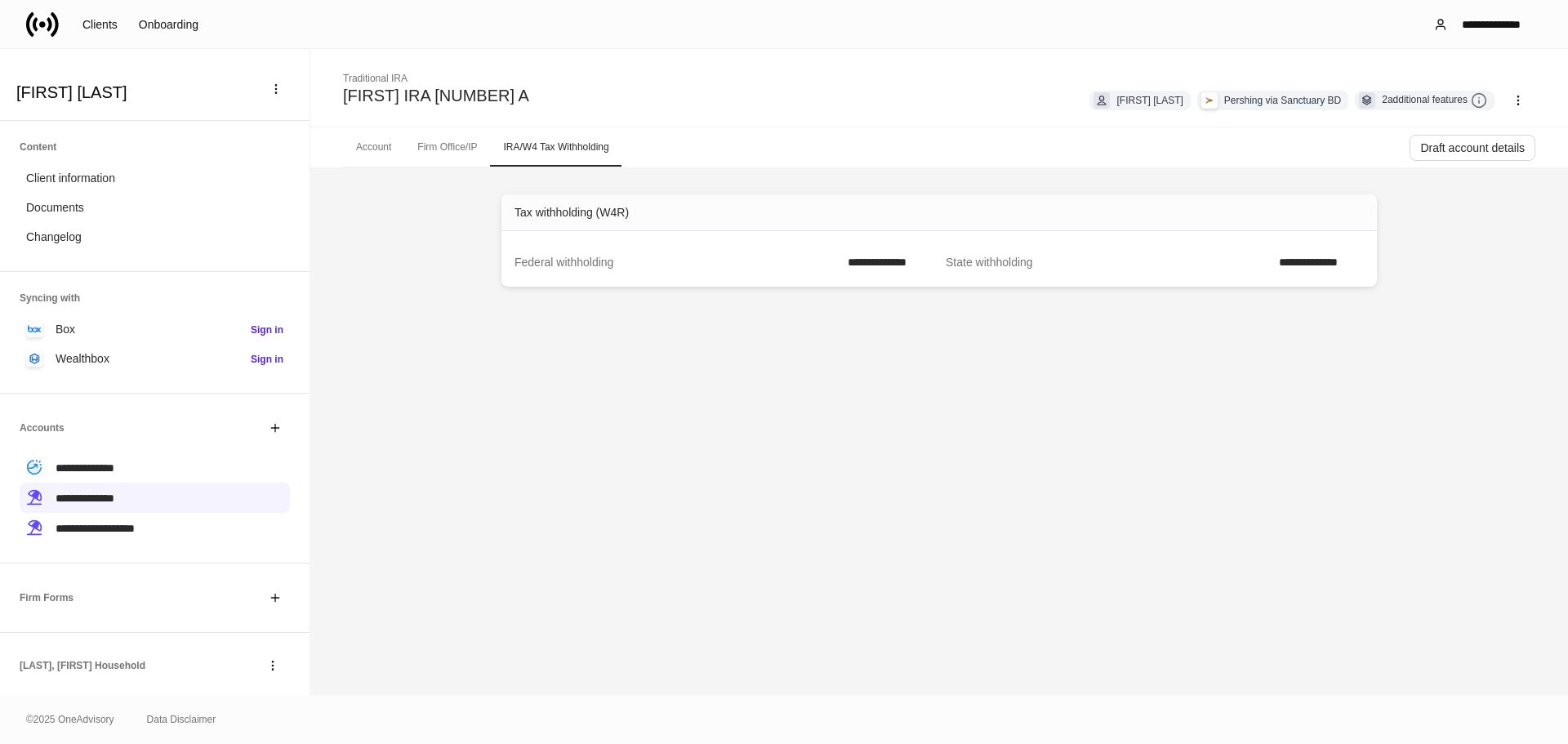 click at bounding box center [42, 25] 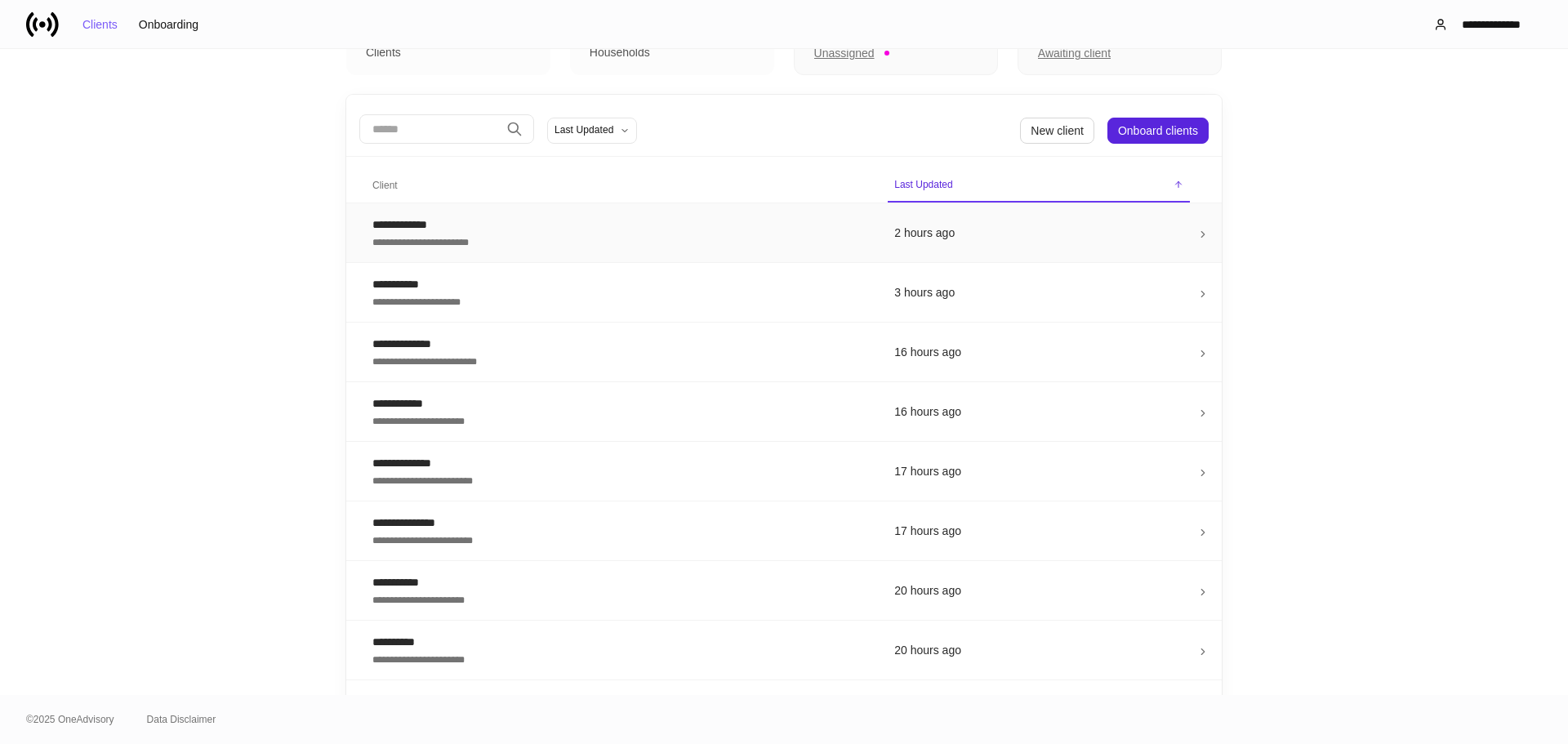 scroll, scrollTop: 0, scrollLeft: 0, axis: both 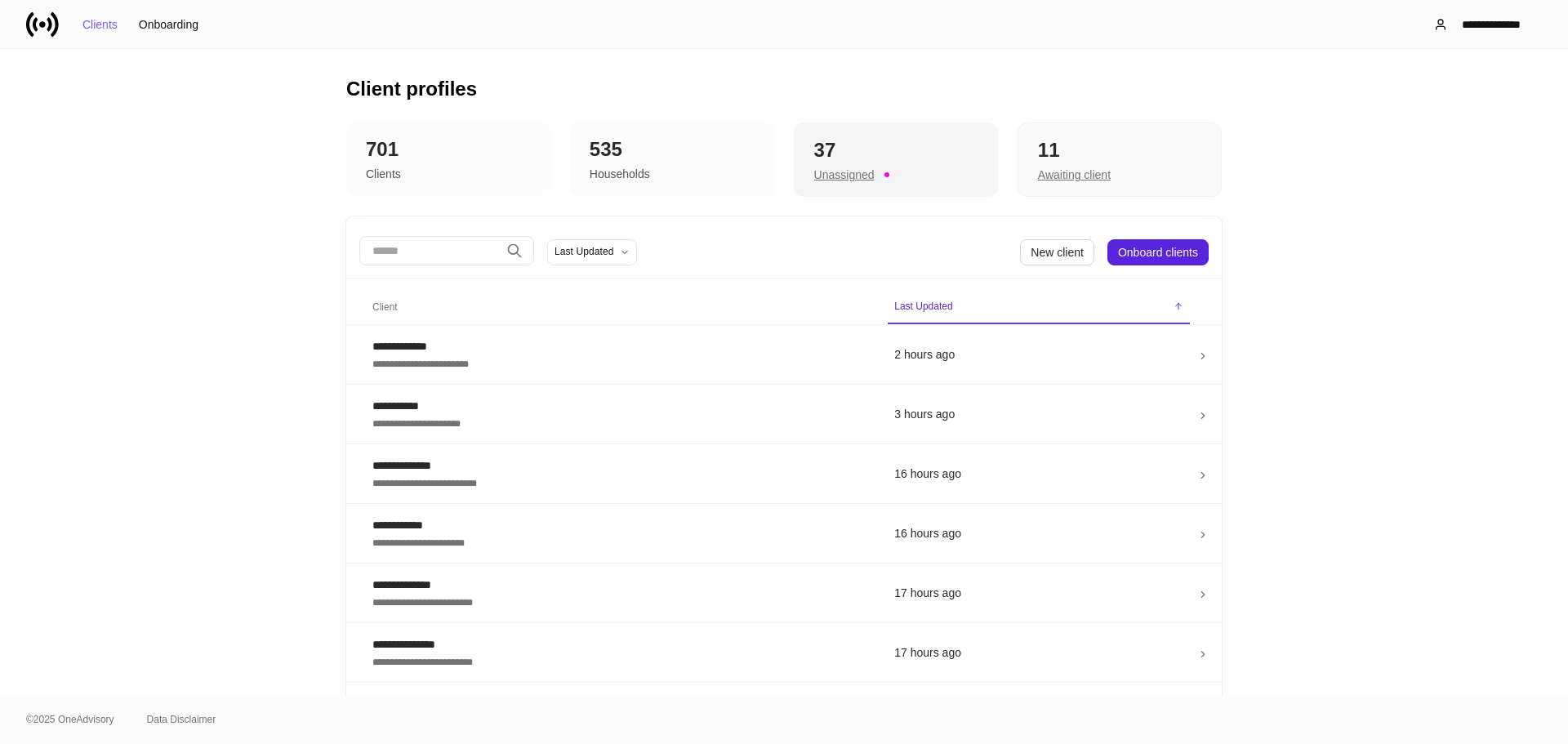 click on "Unassigned" at bounding box center (844, 175) 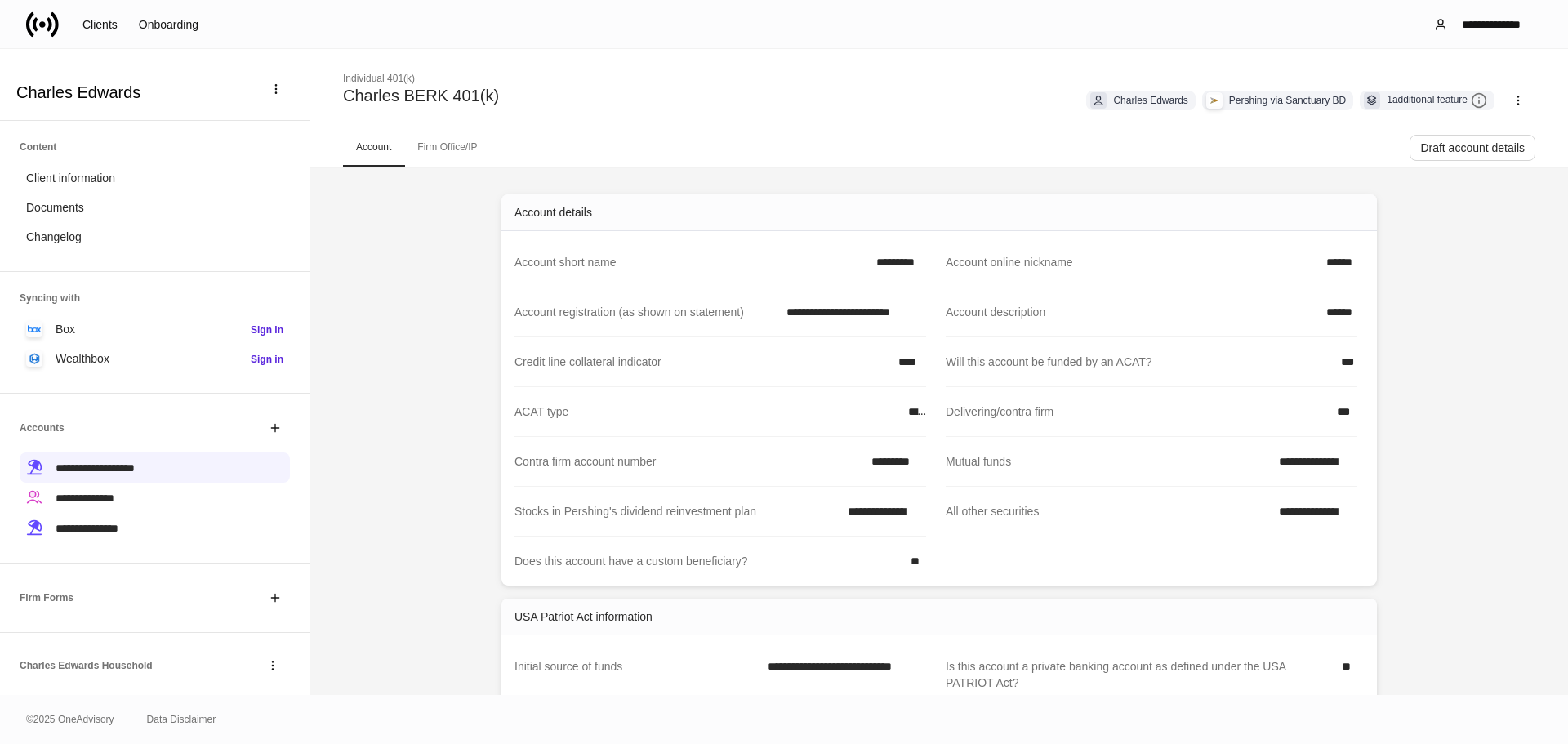 scroll, scrollTop: 0, scrollLeft: 0, axis: both 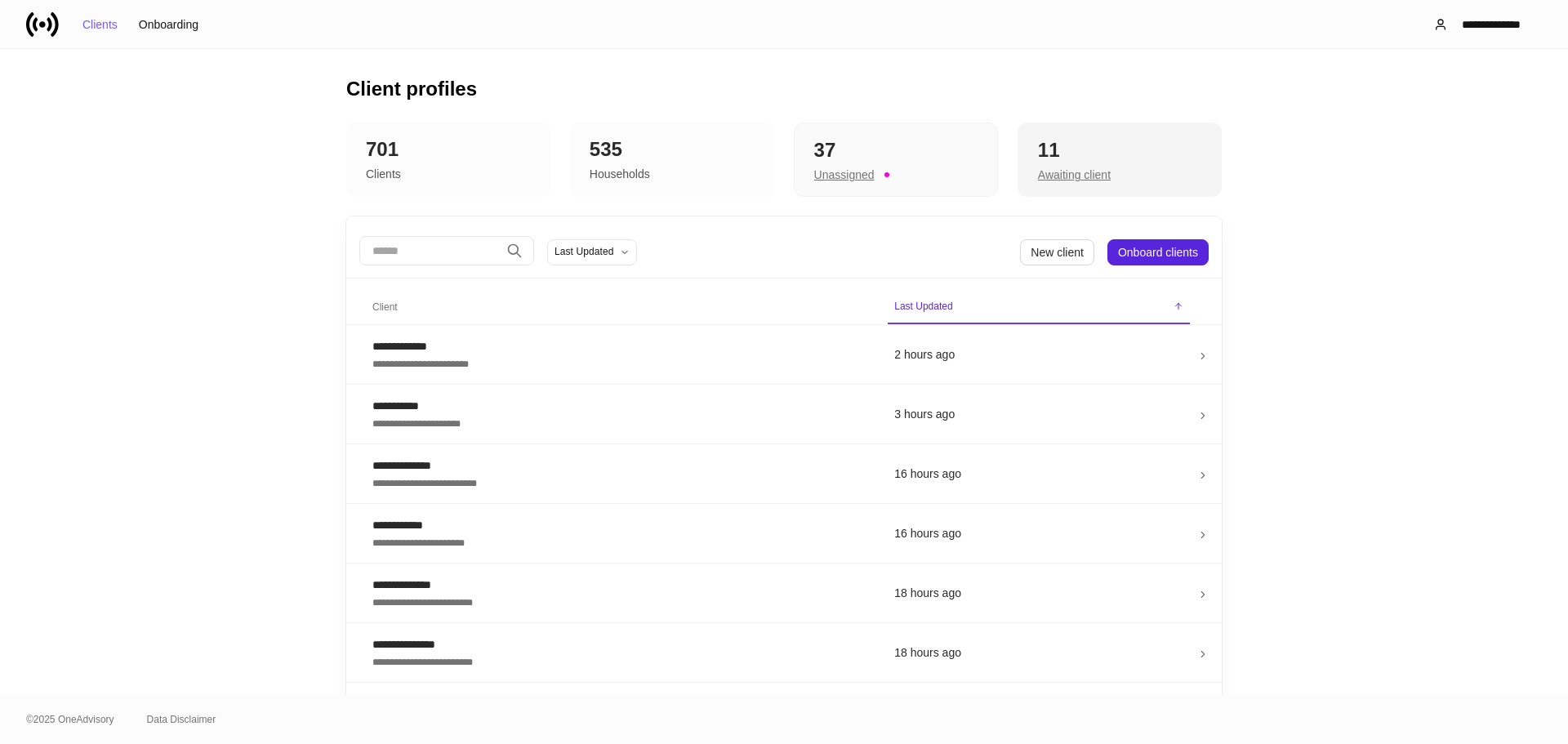 click on "Awaiting client" at bounding box center (844, 175) 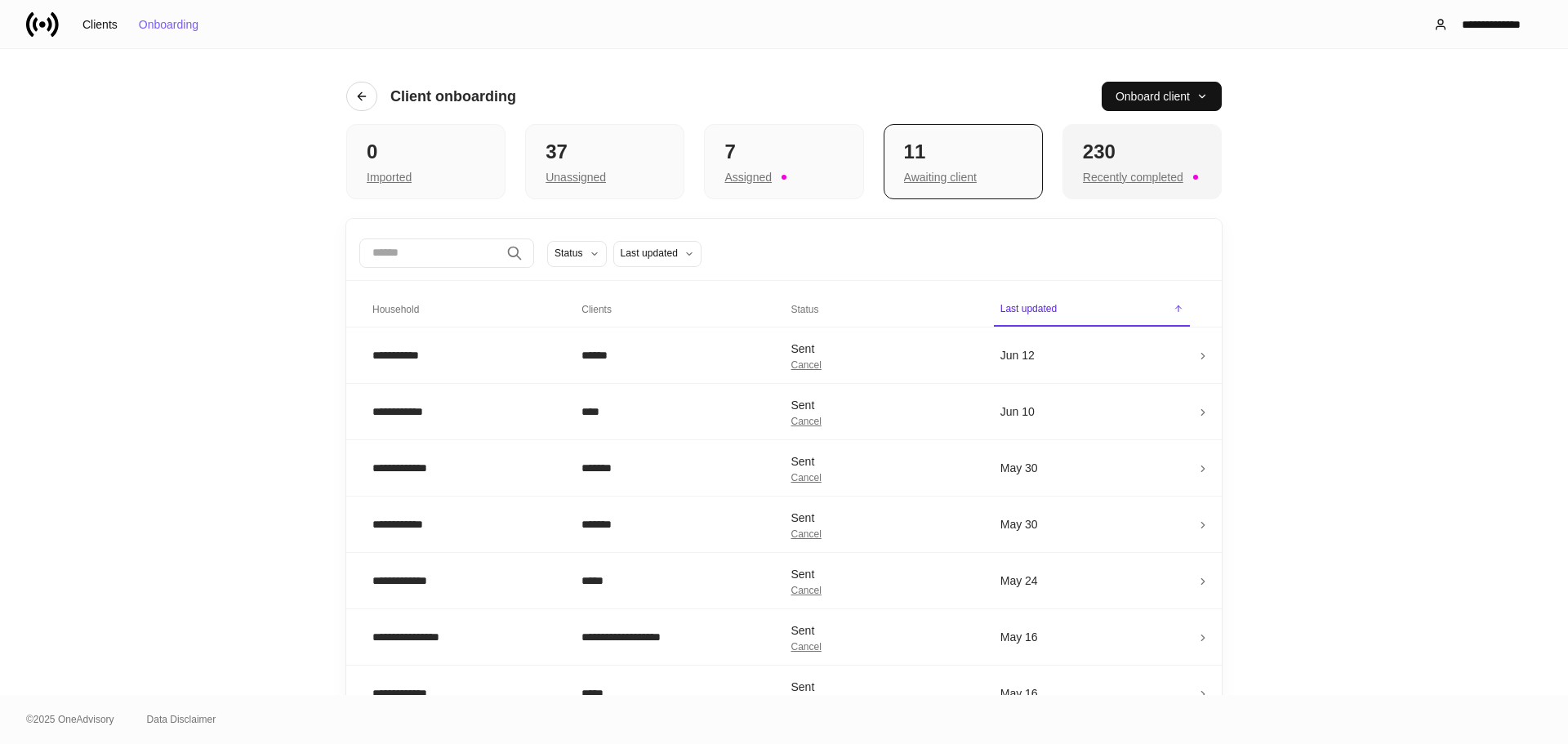 click on "Recently completed" at bounding box center (389, 177) 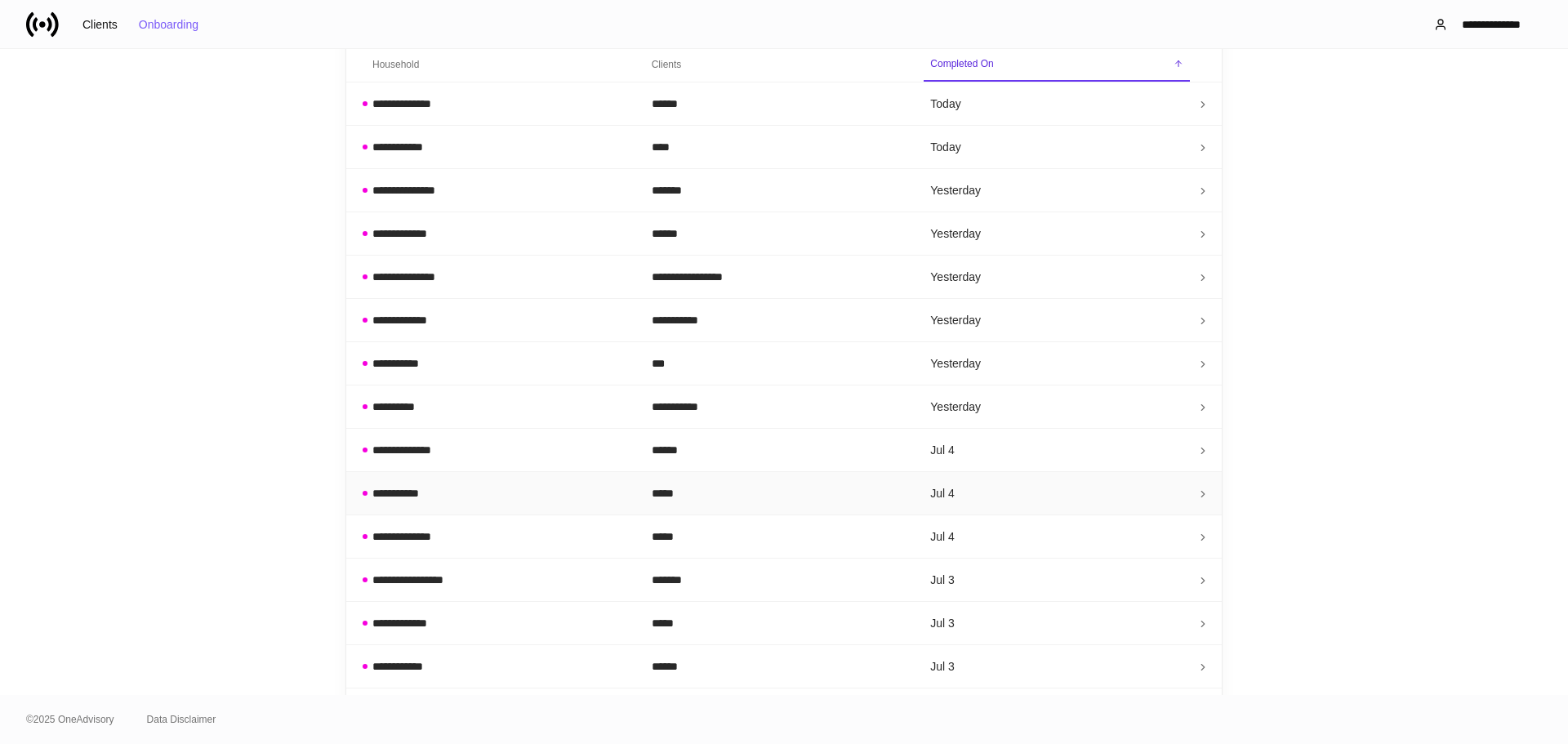 scroll, scrollTop: 163, scrollLeft: 0, axis: vertical 